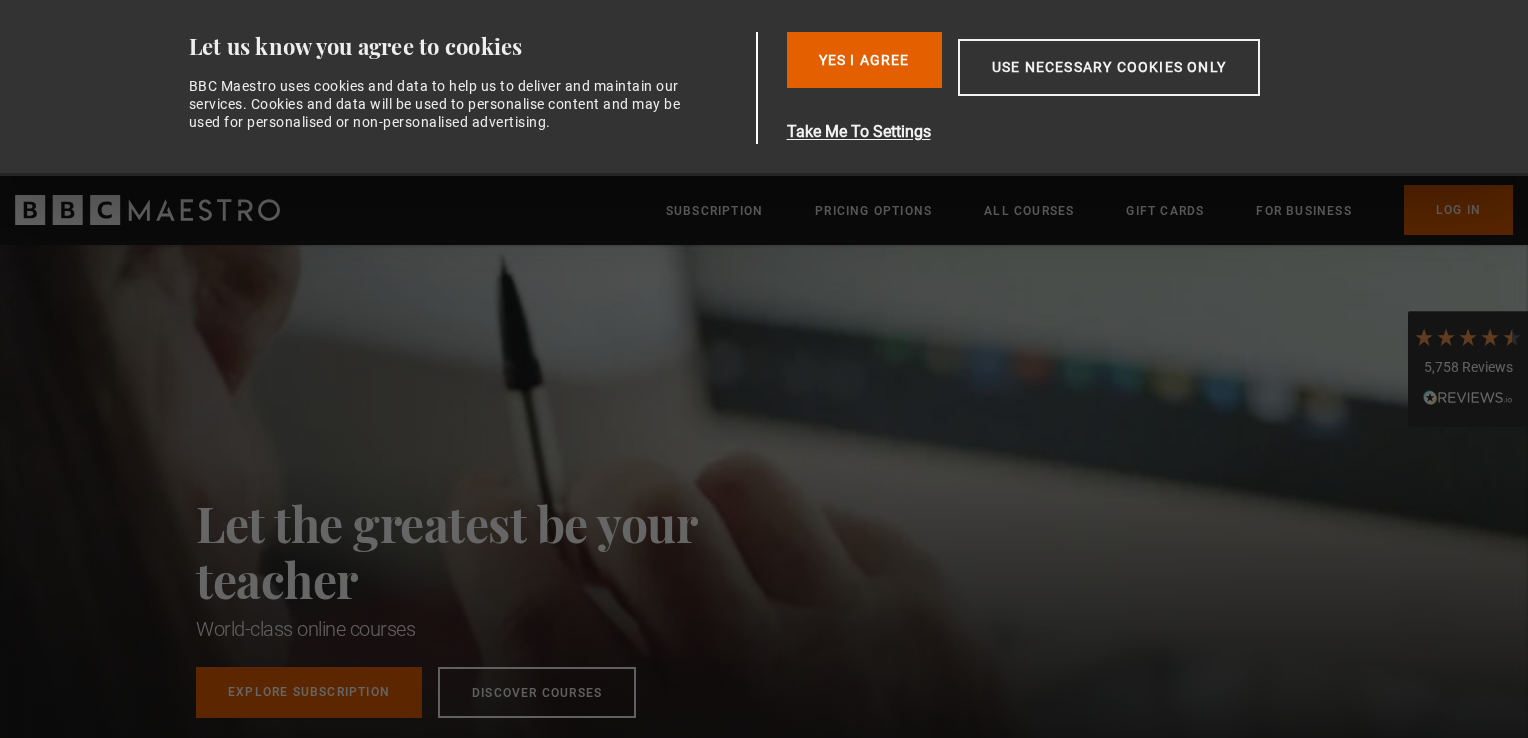 scroll, scrollTop: 0, scrollLeft: 0, axis: both 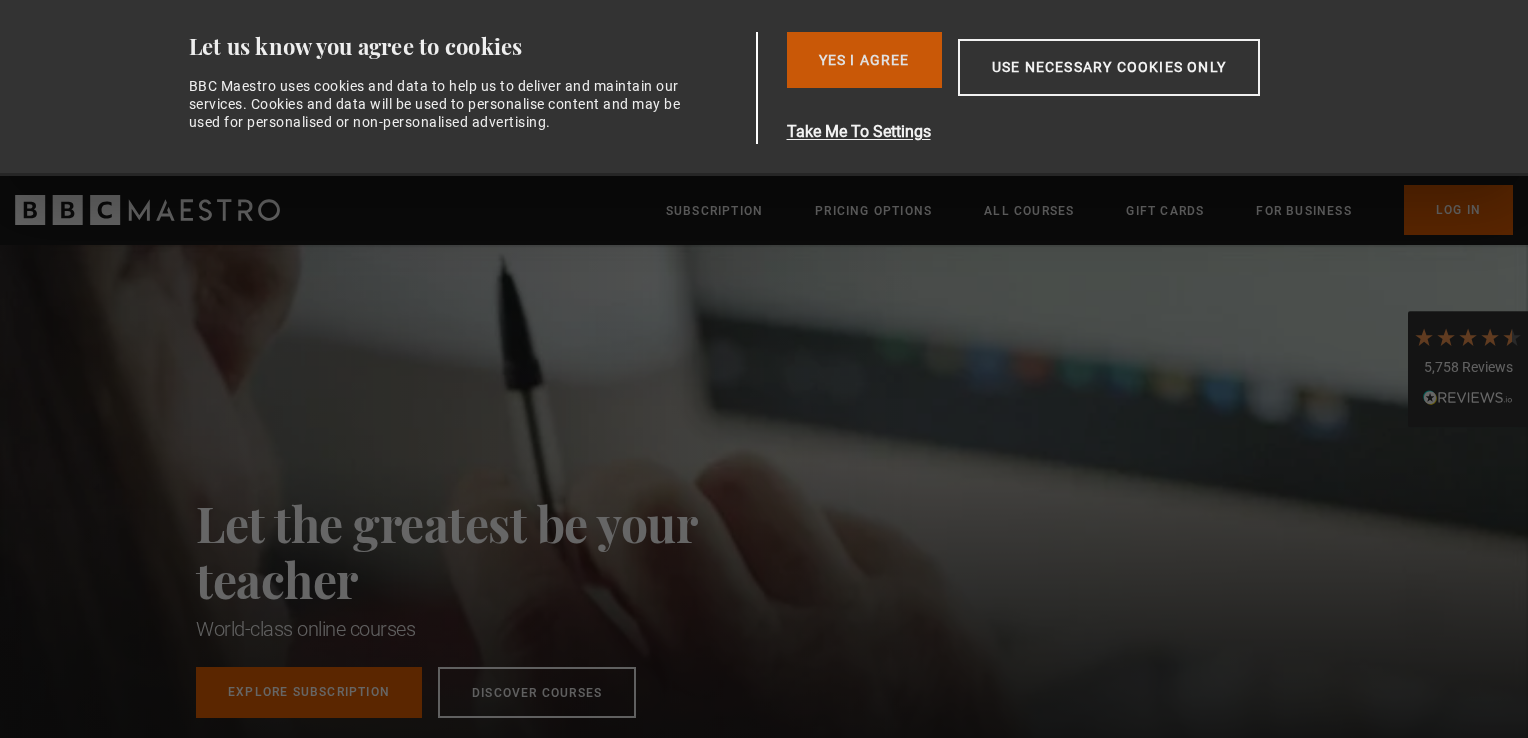 click on "Yes I Agree" at bounding box center [864, 60] 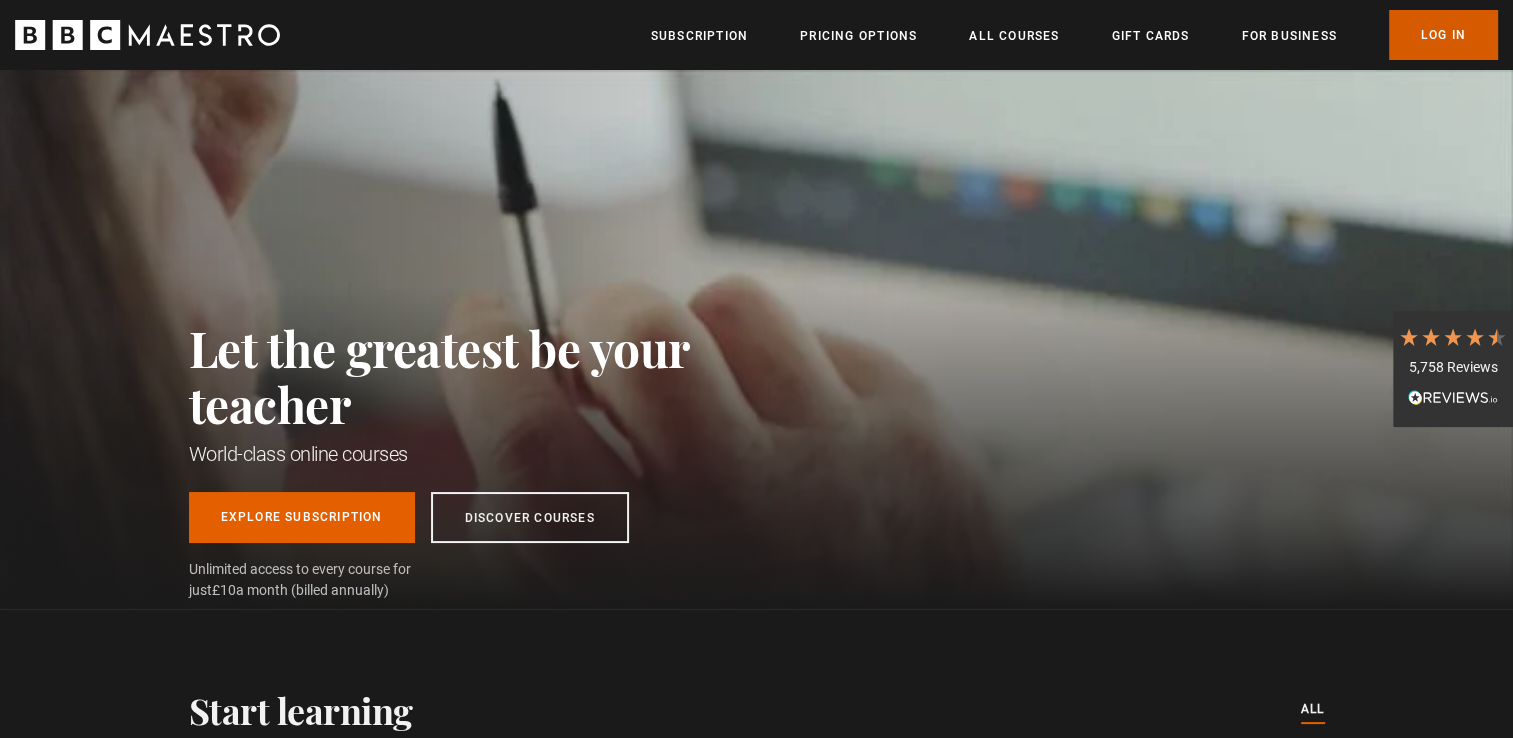 click on "Log In" at bounding box center (1443, 35) 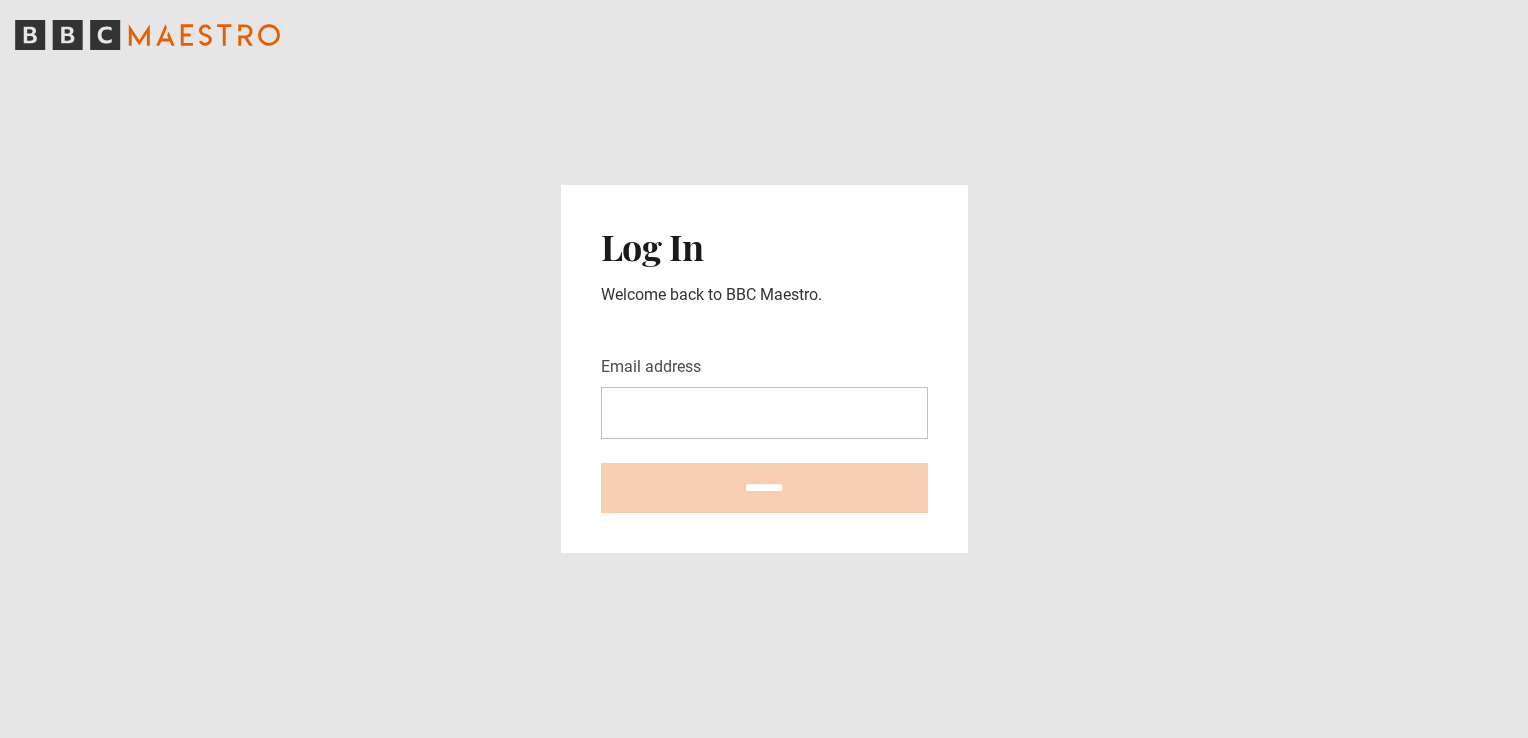scroll, scrollTop: 0, scrollLeft: 0, axis: both 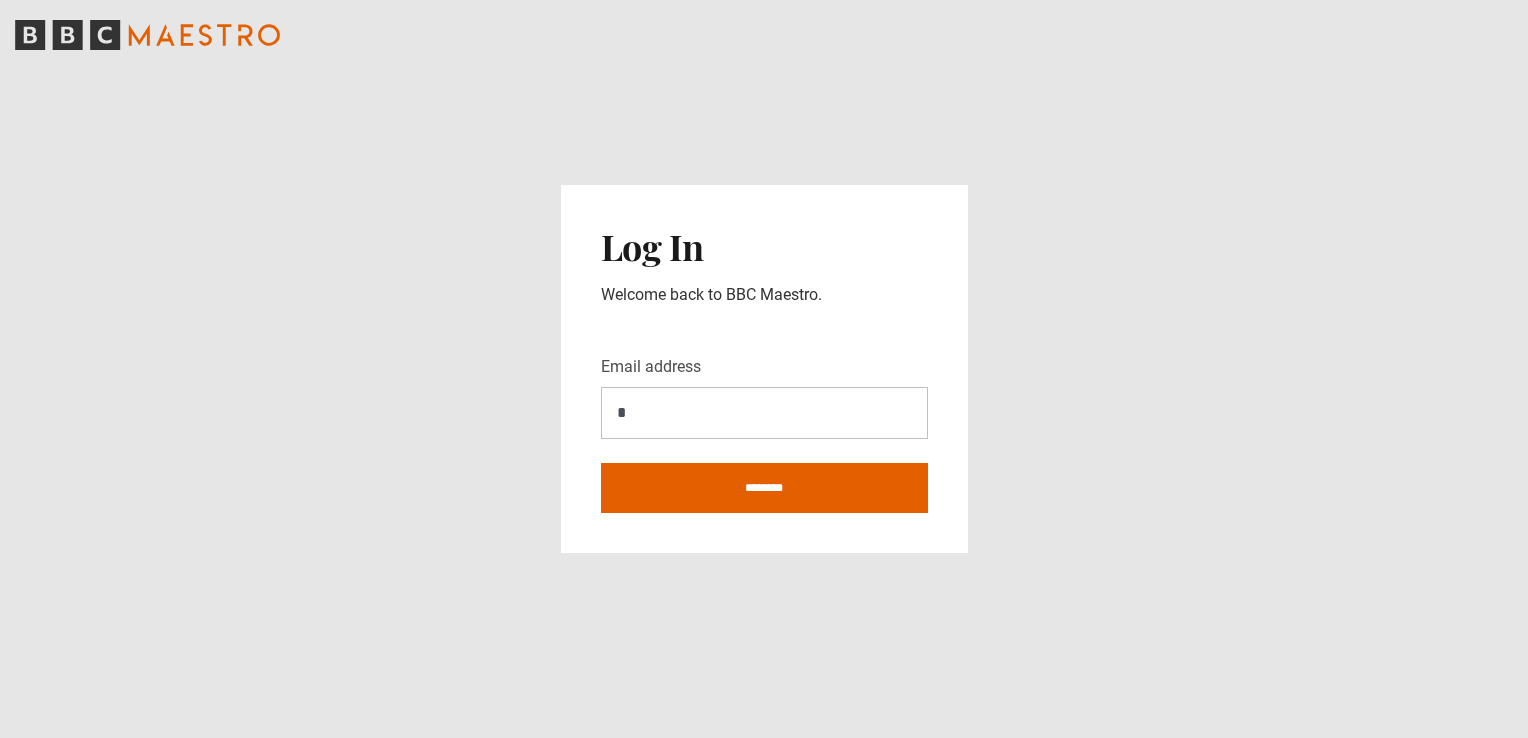 type on "**********" 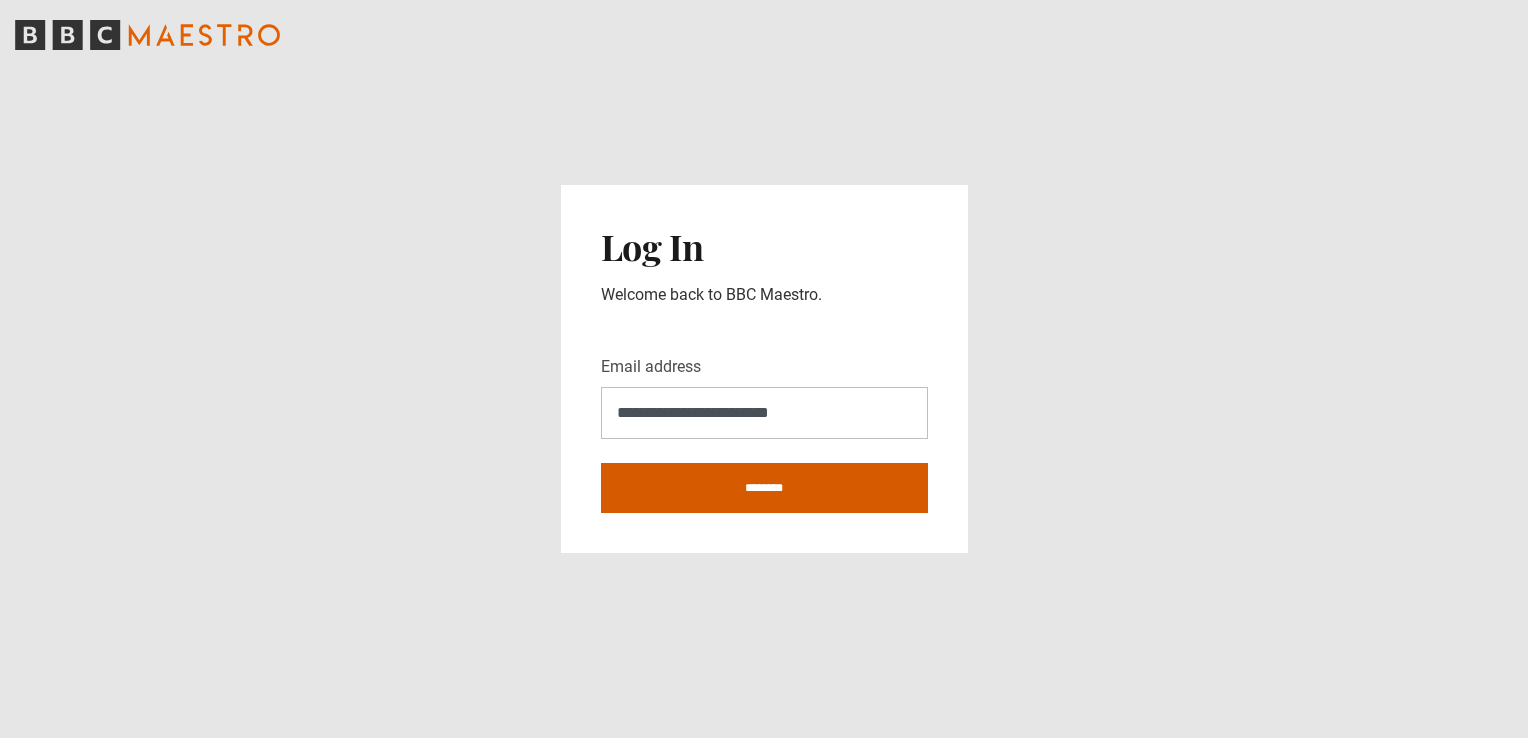 click on "********" at bounding box center [764, 488] 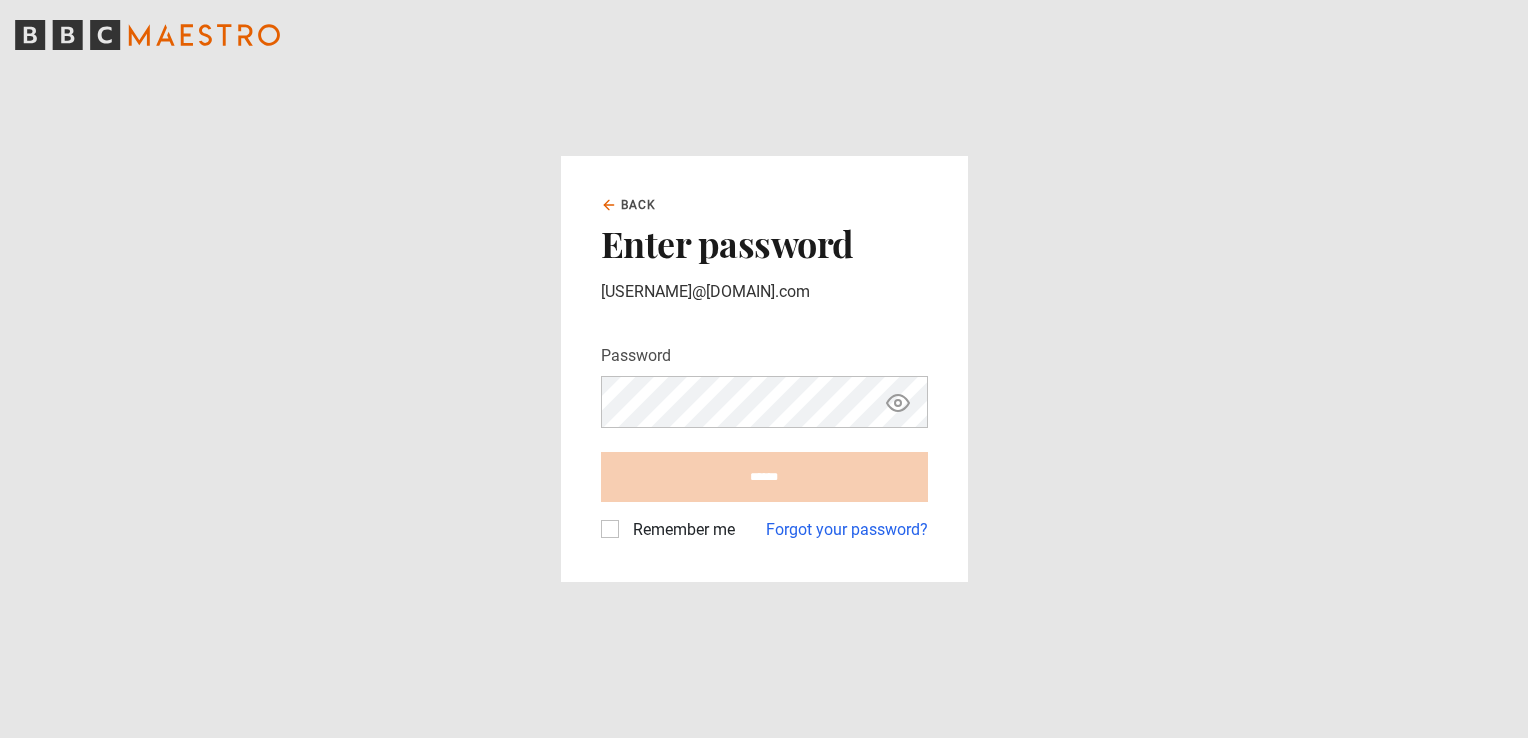 scroll, scrollTop: 0, scrollLeft: 0, axis: both 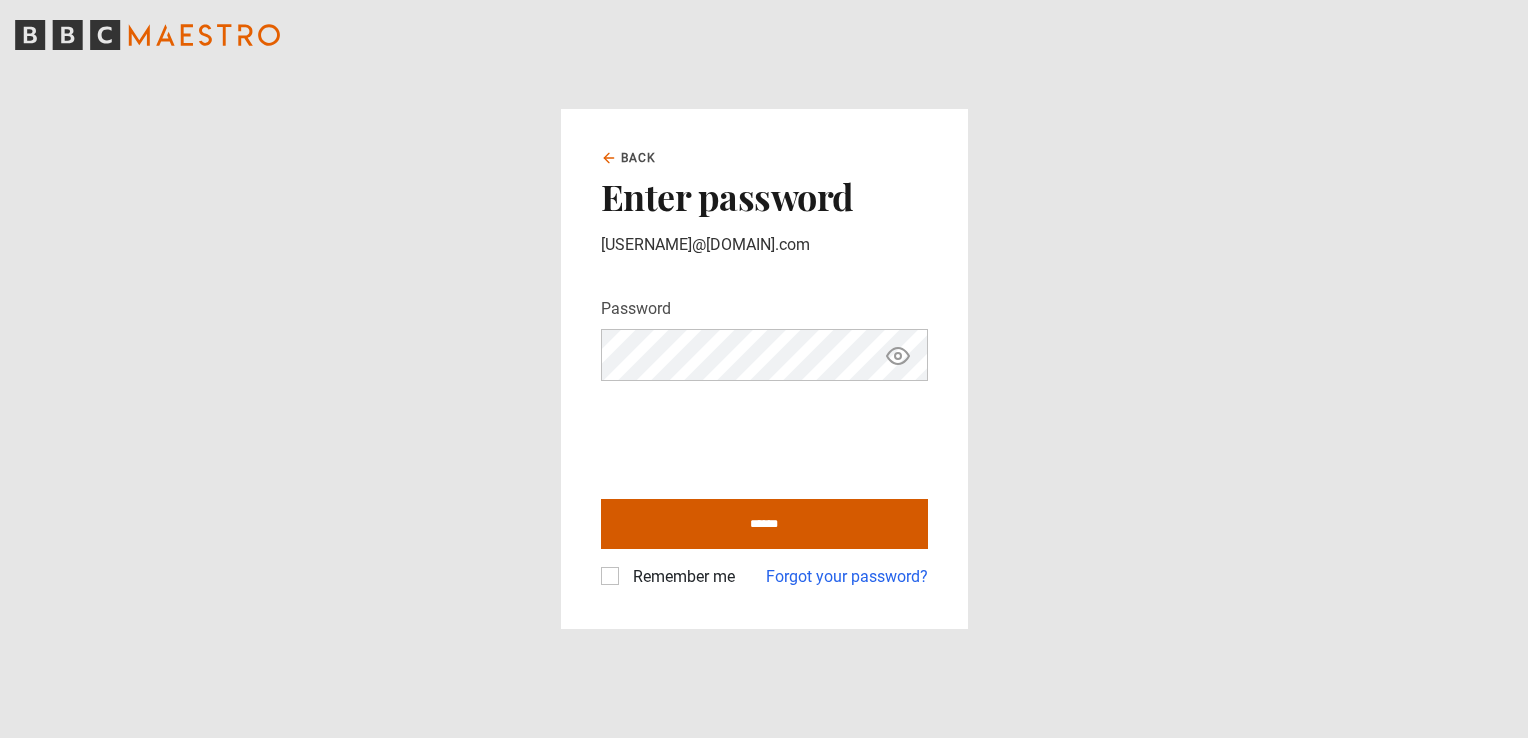 drag, startPoint x: 792, startPoint y: 526, endPoint x: 808, endPoint y: 517, distance: 18.35756 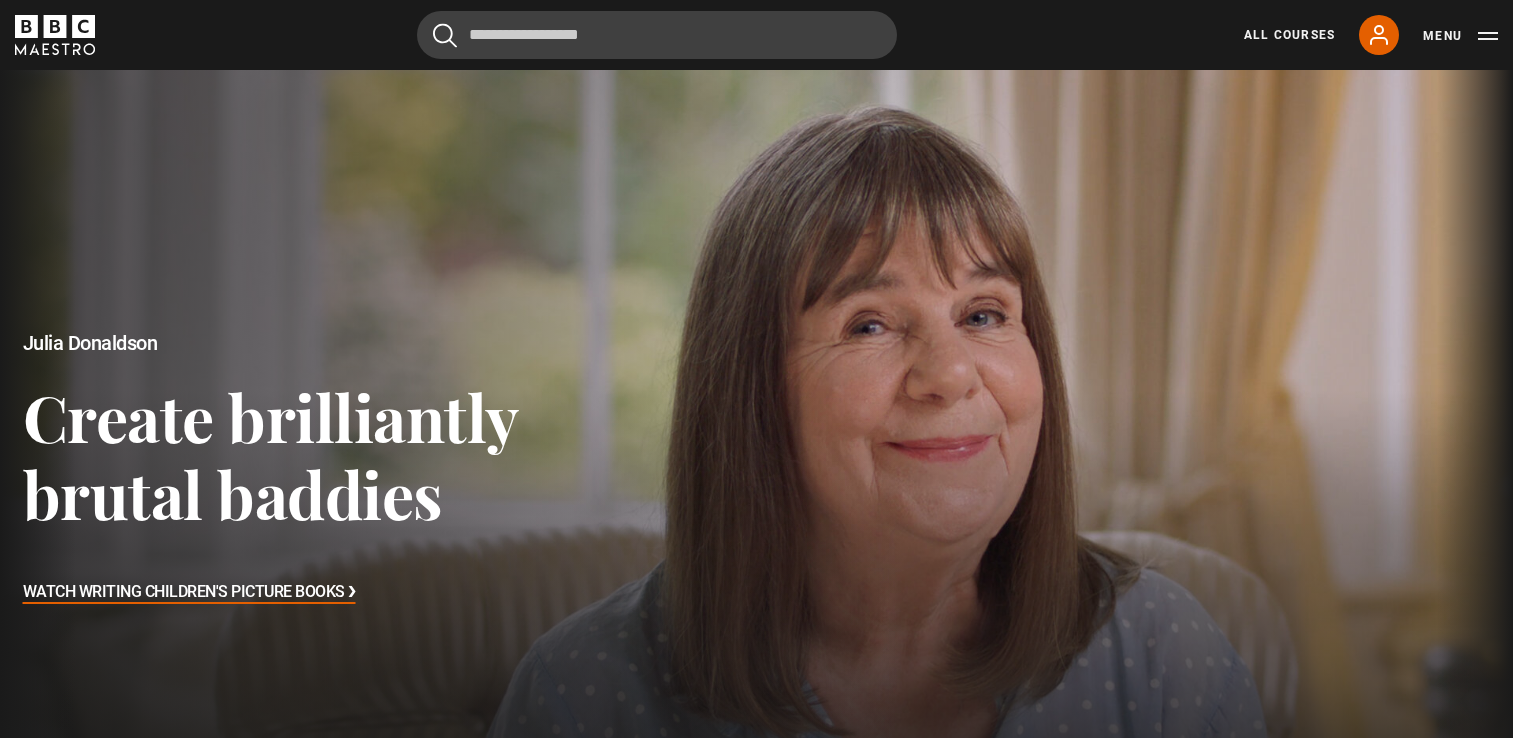 scroll, scrollTop: 694, scrollLeft: 0, axis: vertical 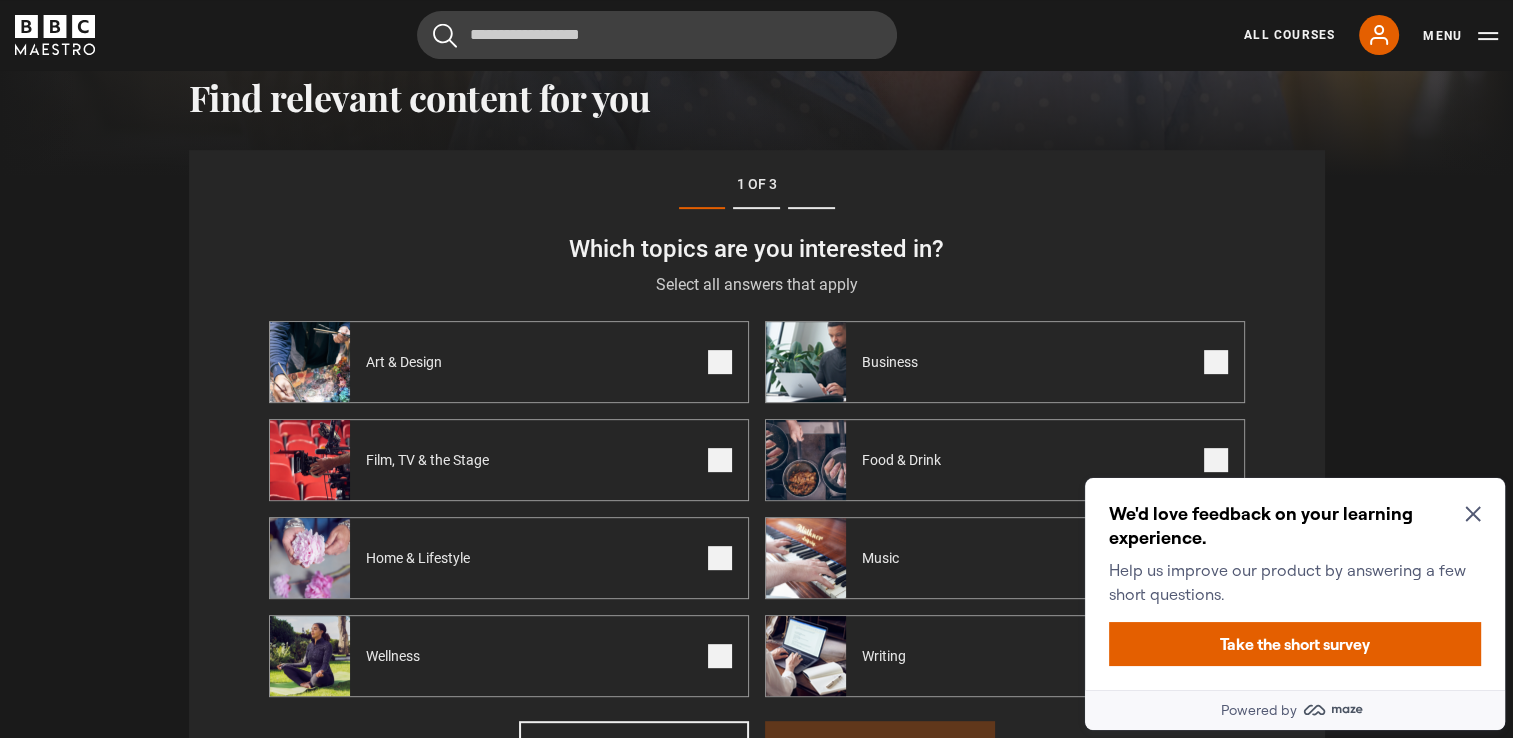 click 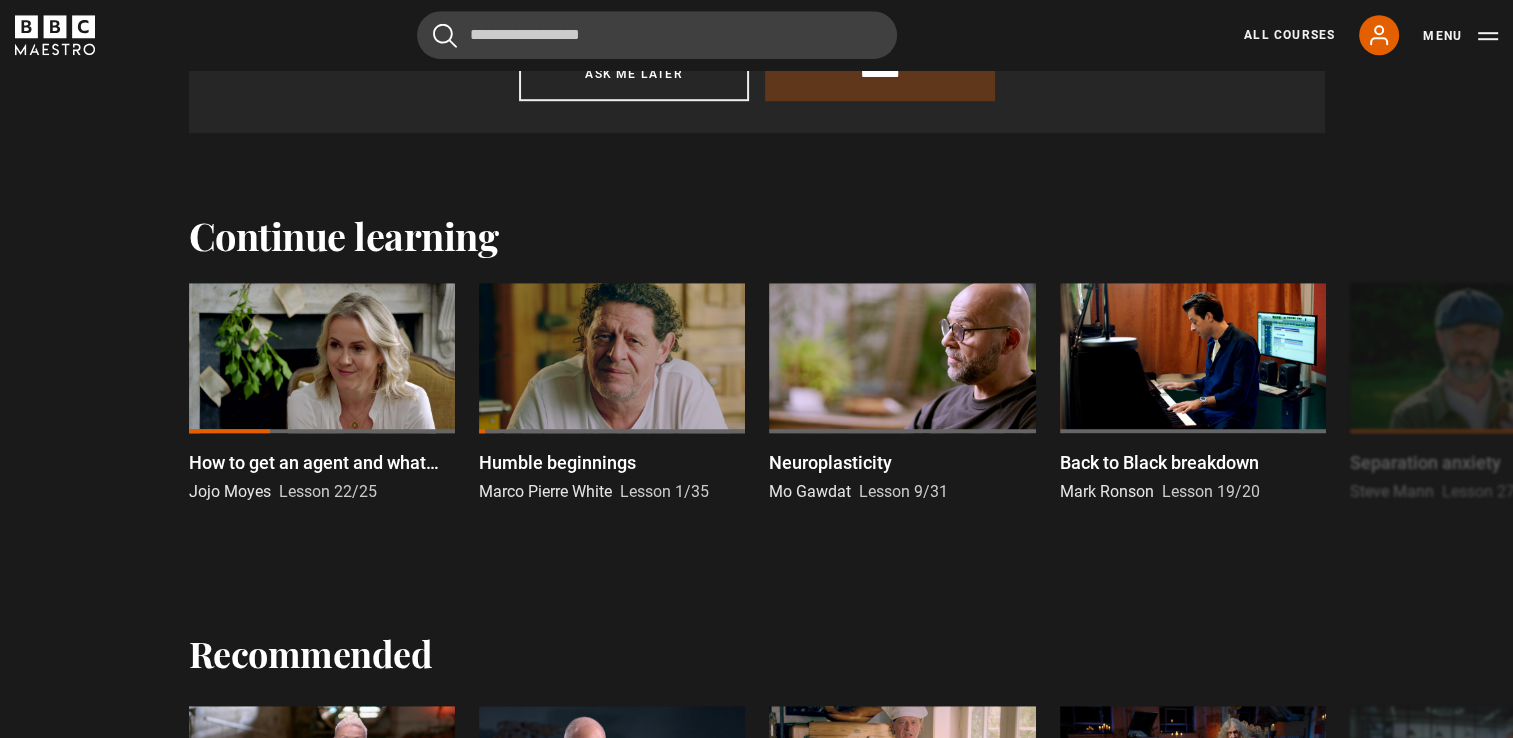 scroll, scrollTop: 1391, scrollLeft: 0, axis: vertical 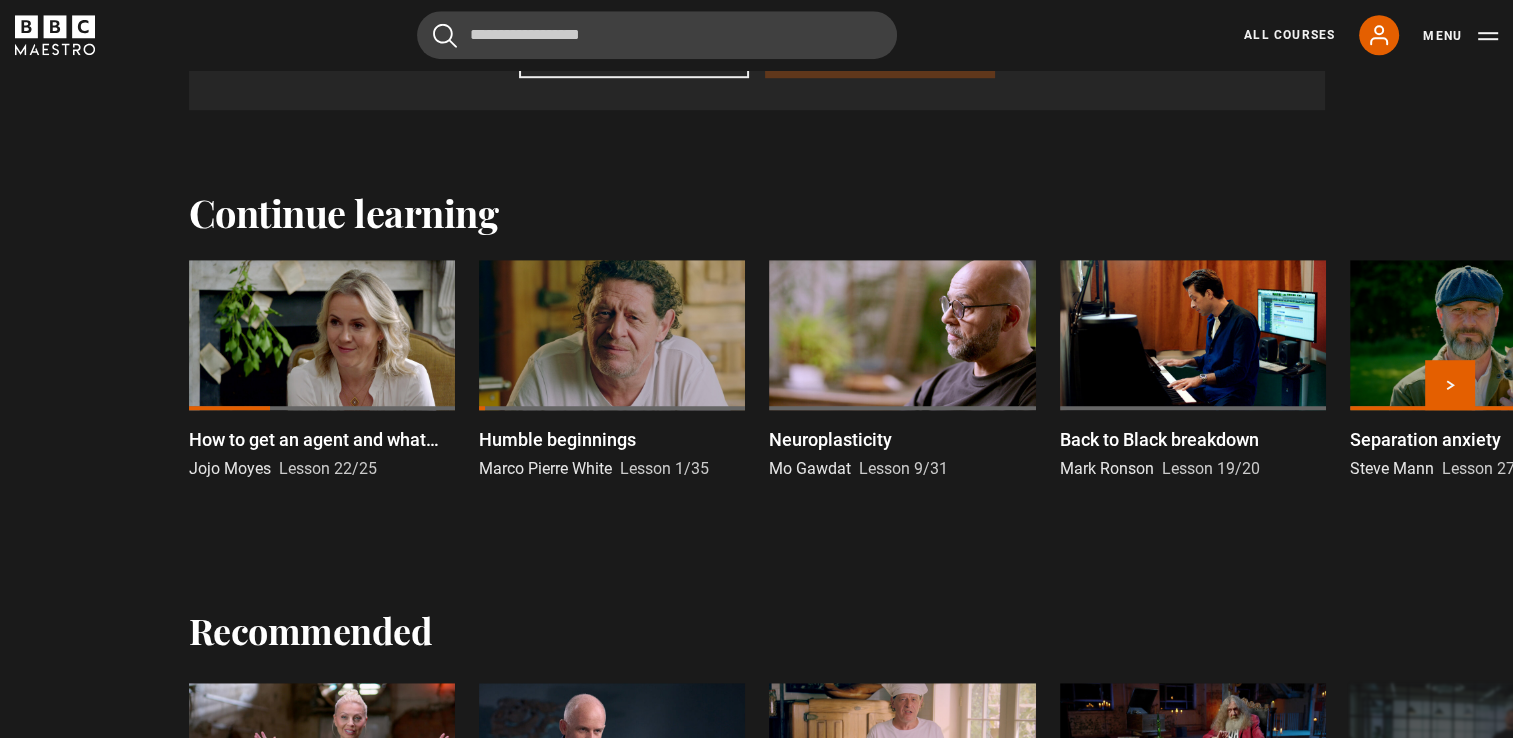 click at bounding box center [322, 335] 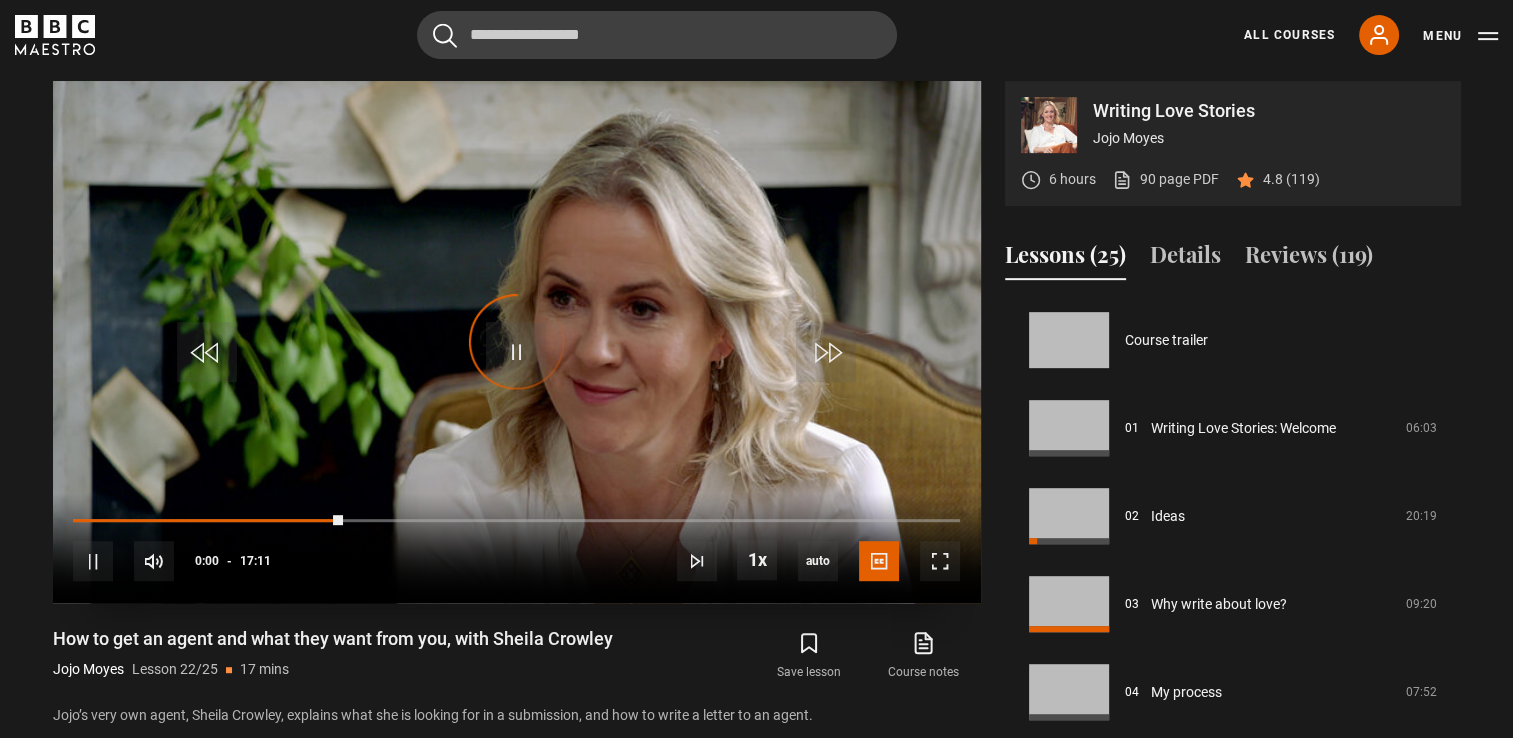 scroll, scrollTop: 869, scrollLeft: 0, axis: vertical 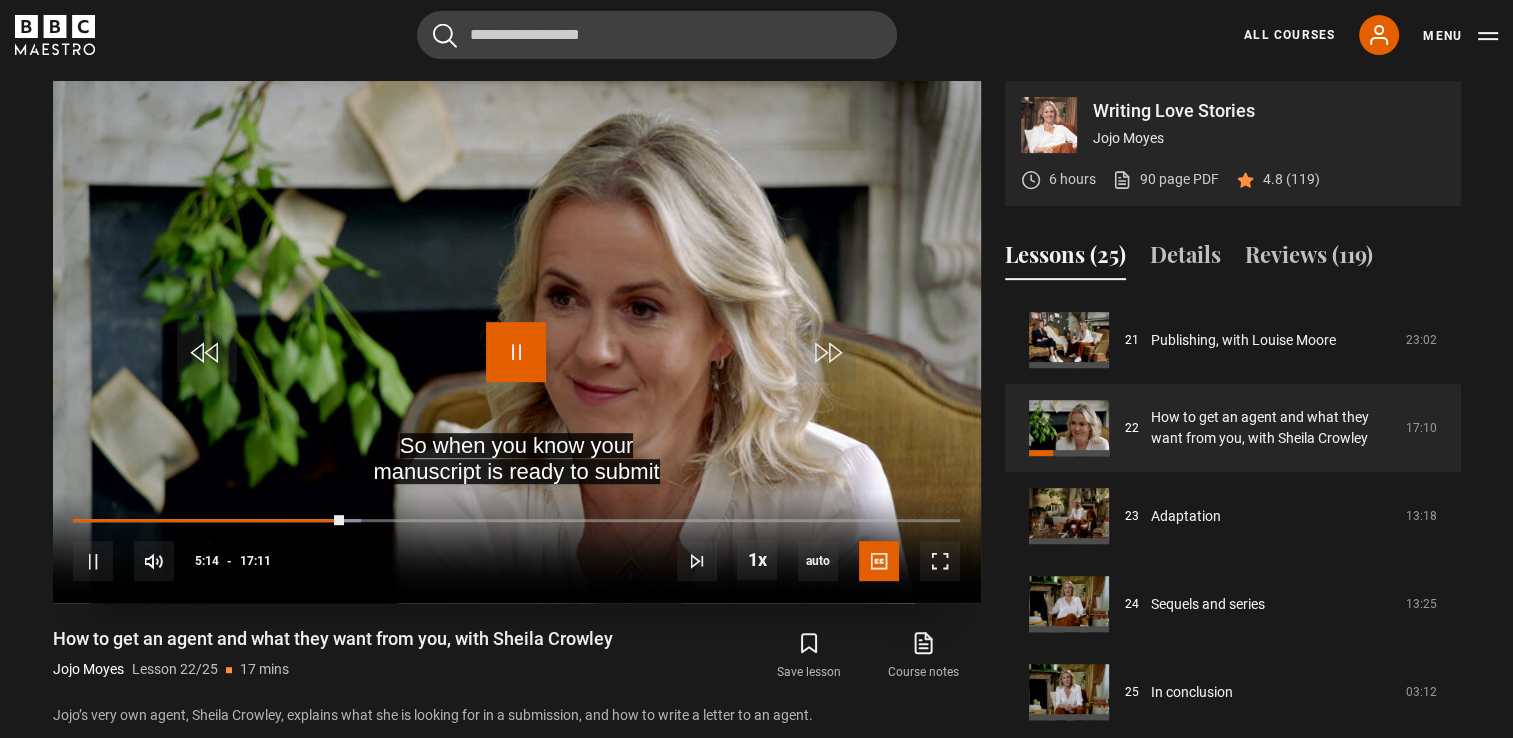 click at bounding box center [516, 352] 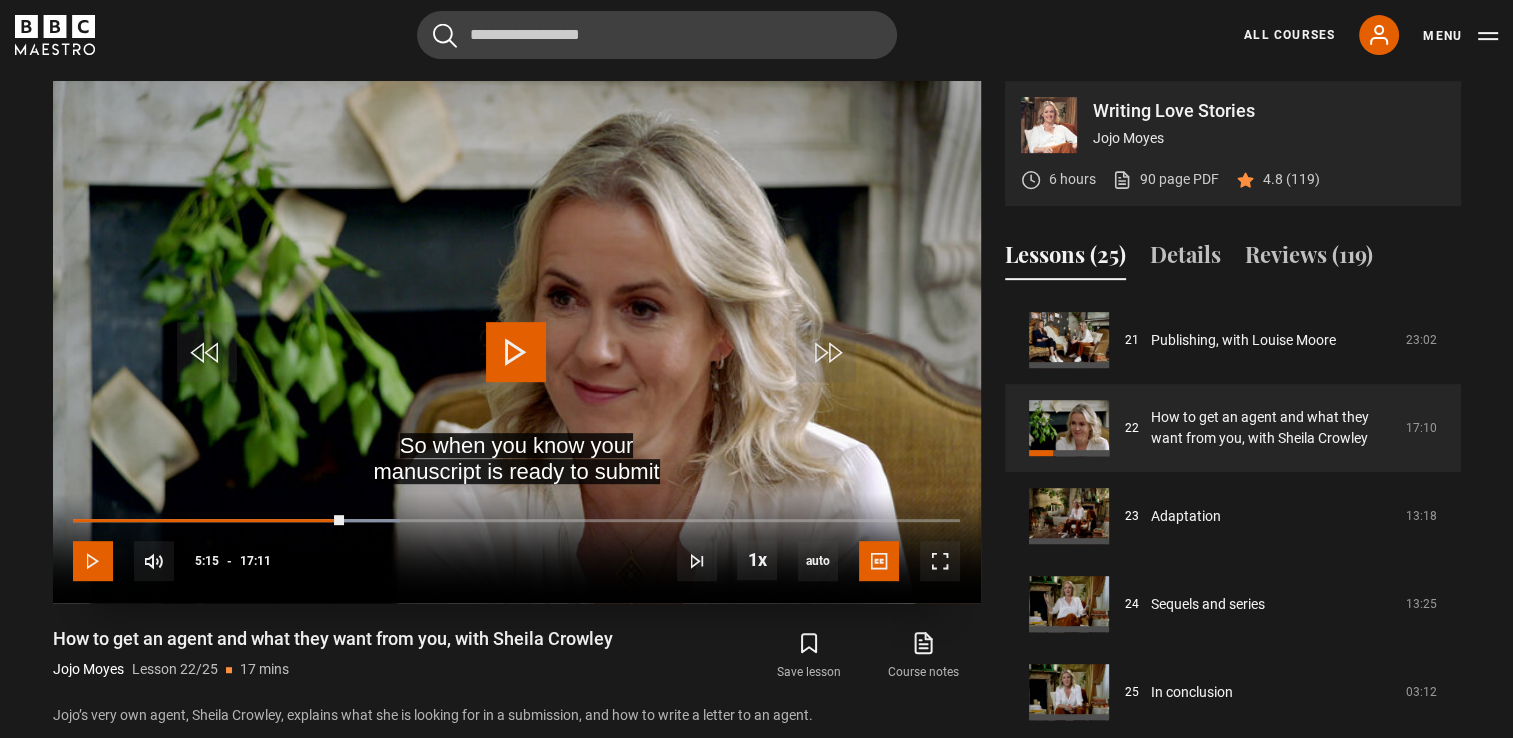 click at bounding box center (93, 561) 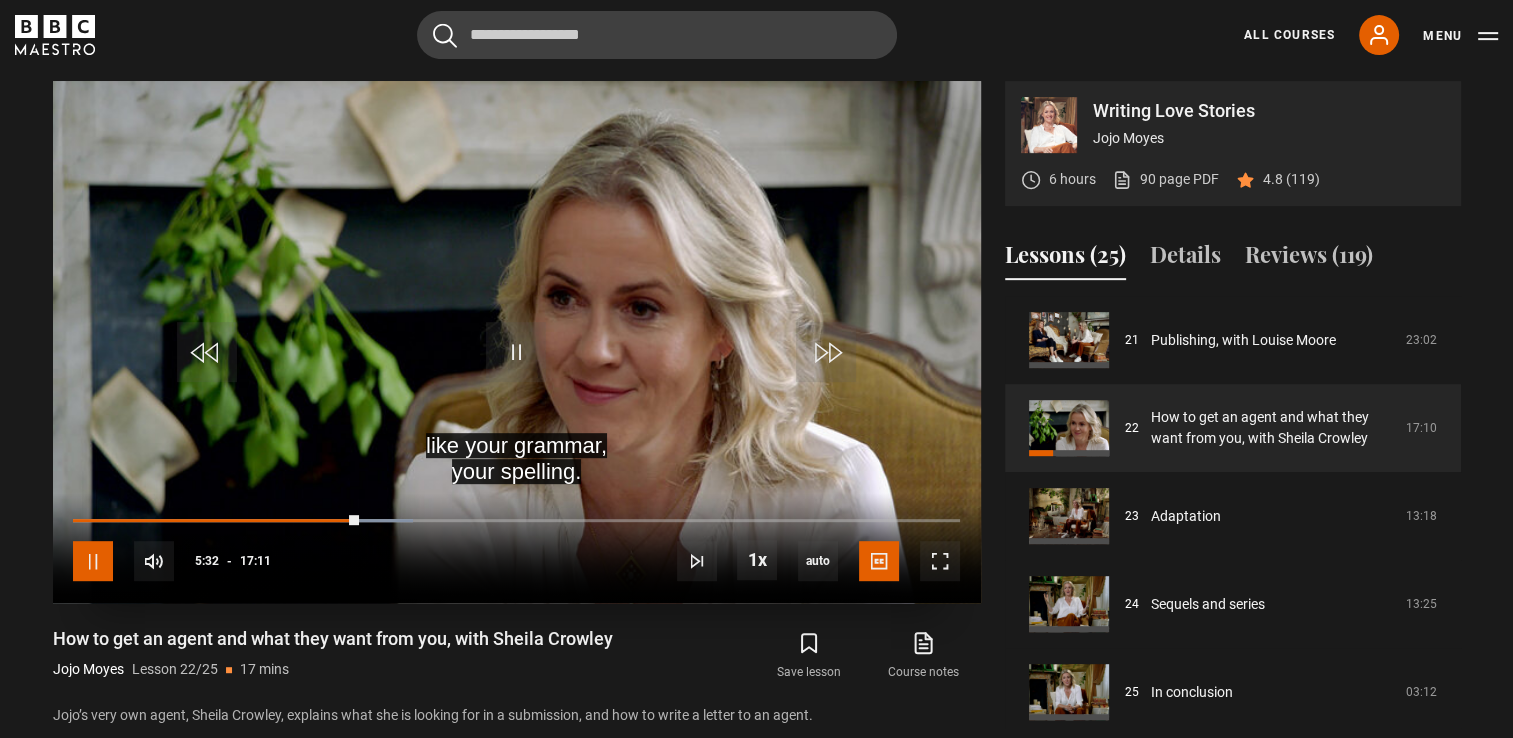 click at bounding box center (93, 561) 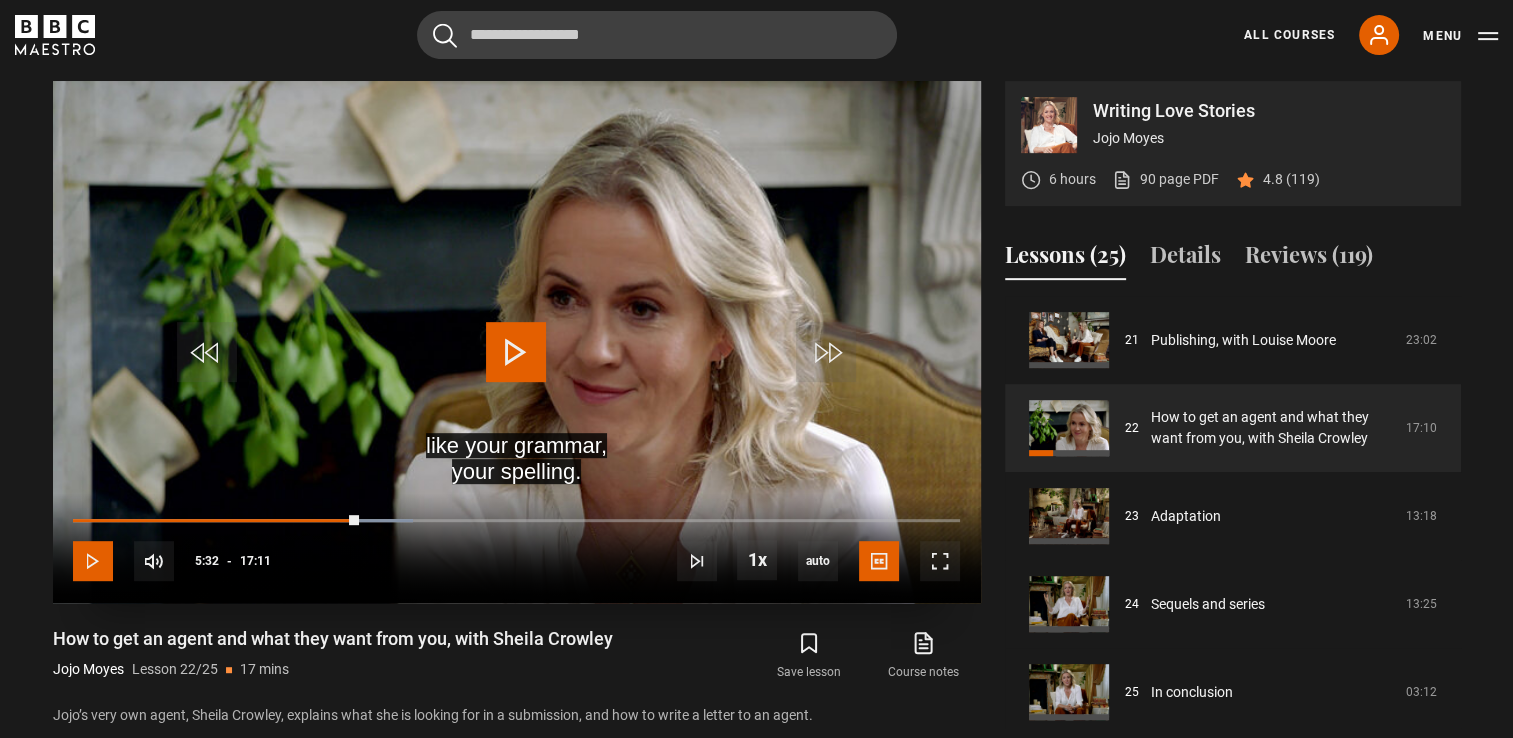 click at bounding box center (93, 561) 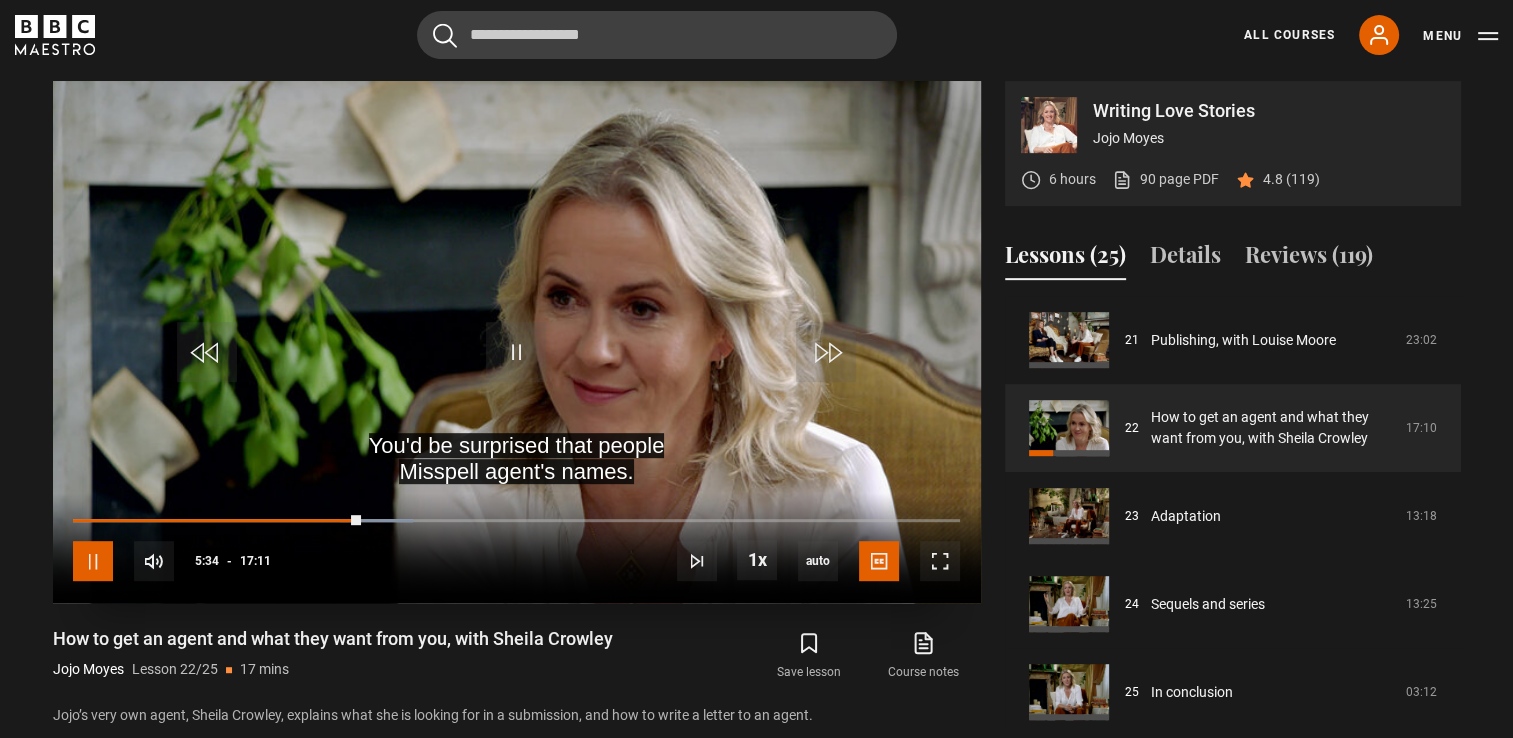 click at bounding box center (93, 561) 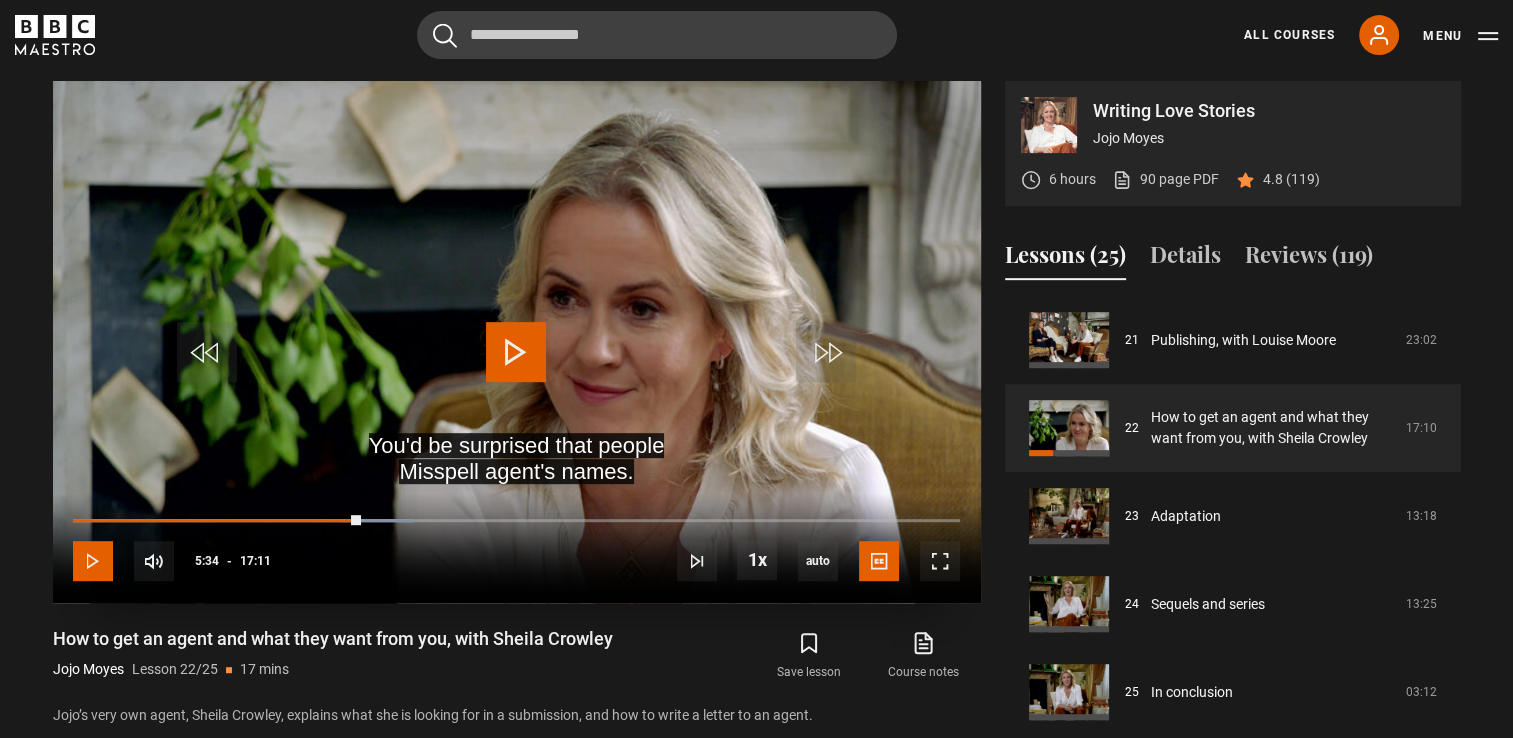 click at bounding box center [93, 561] 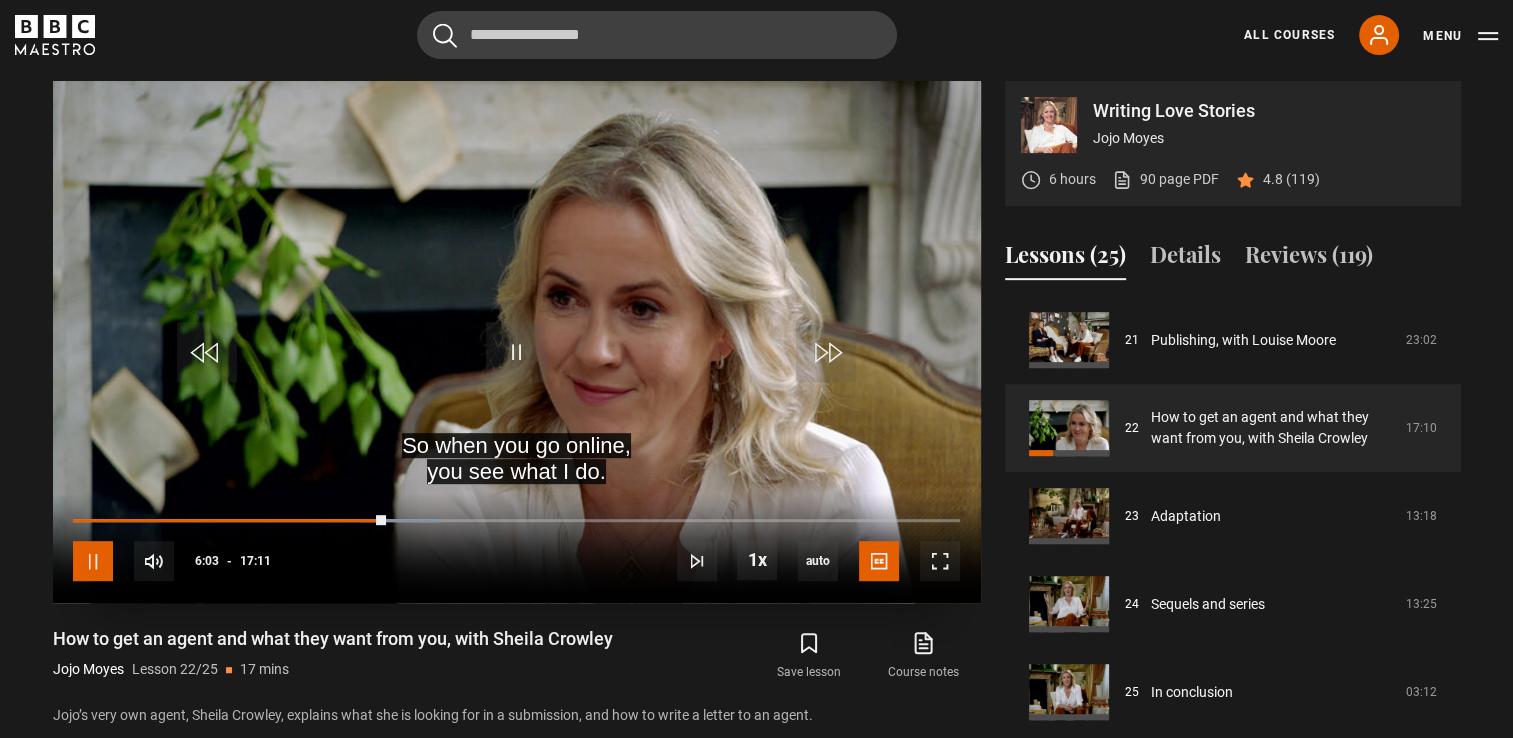 click at bounding box center [93, 561] 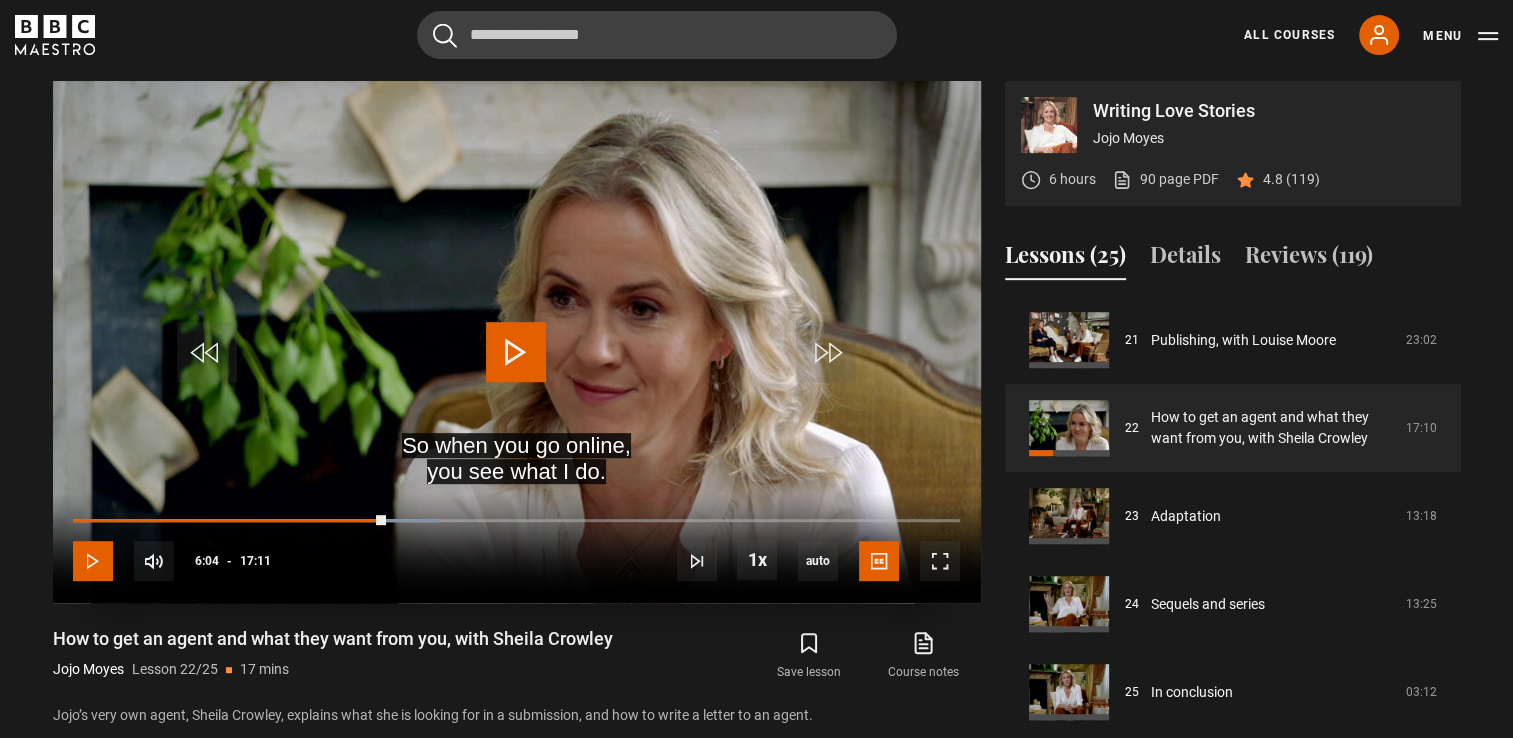 click at bounding box center [93, 561] 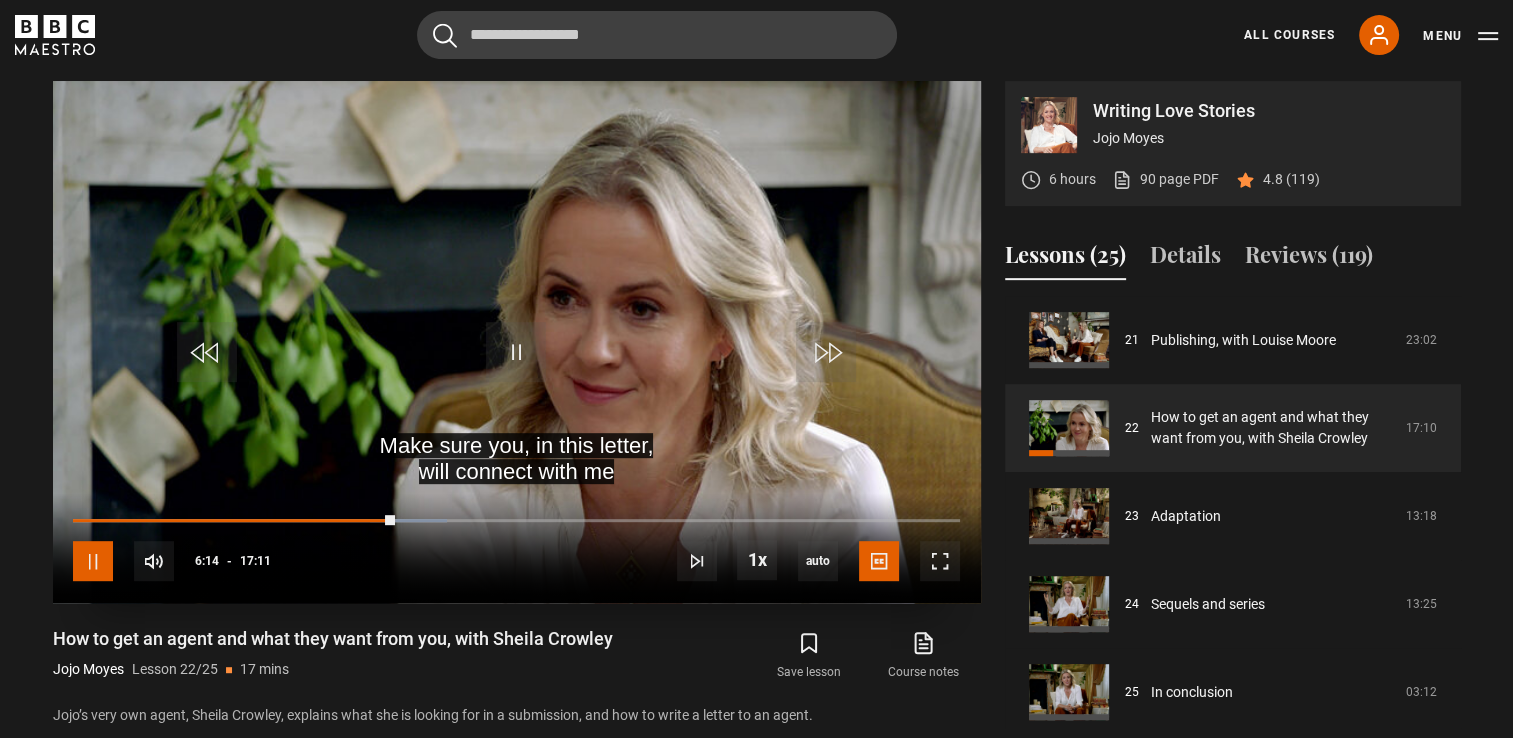 click at bounding box center (93, 561) 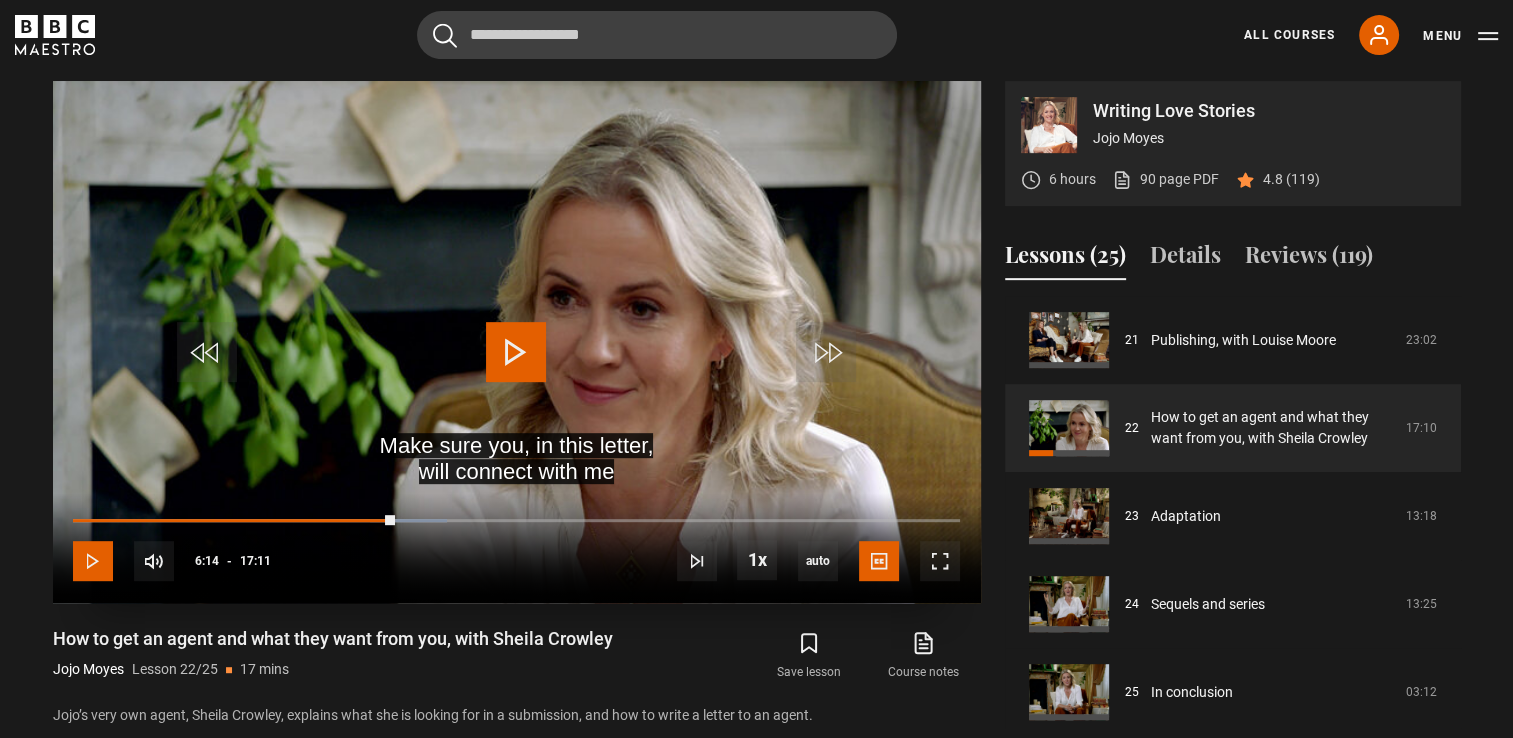 click at bounding box center [93, 561] 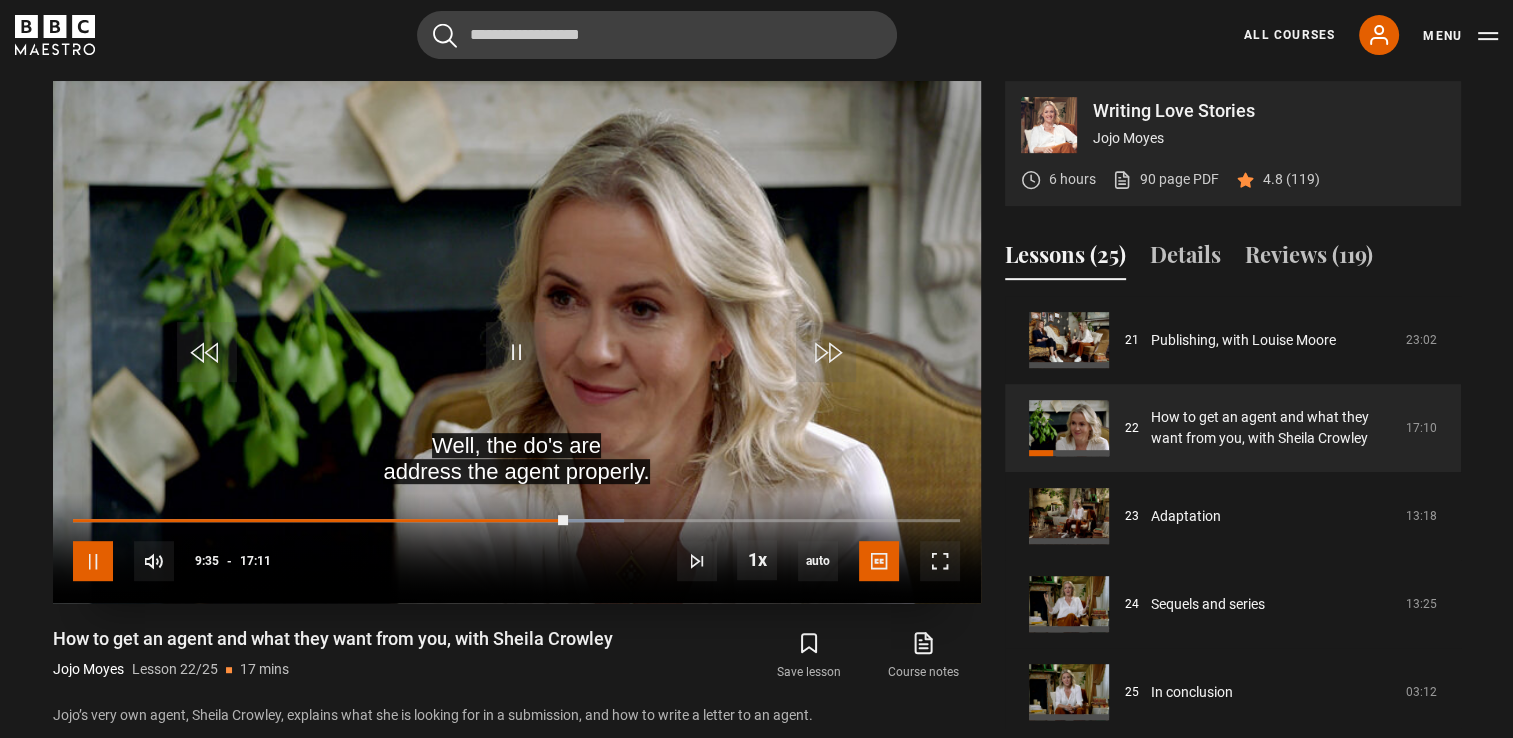 click at bounding box center (93, 561) 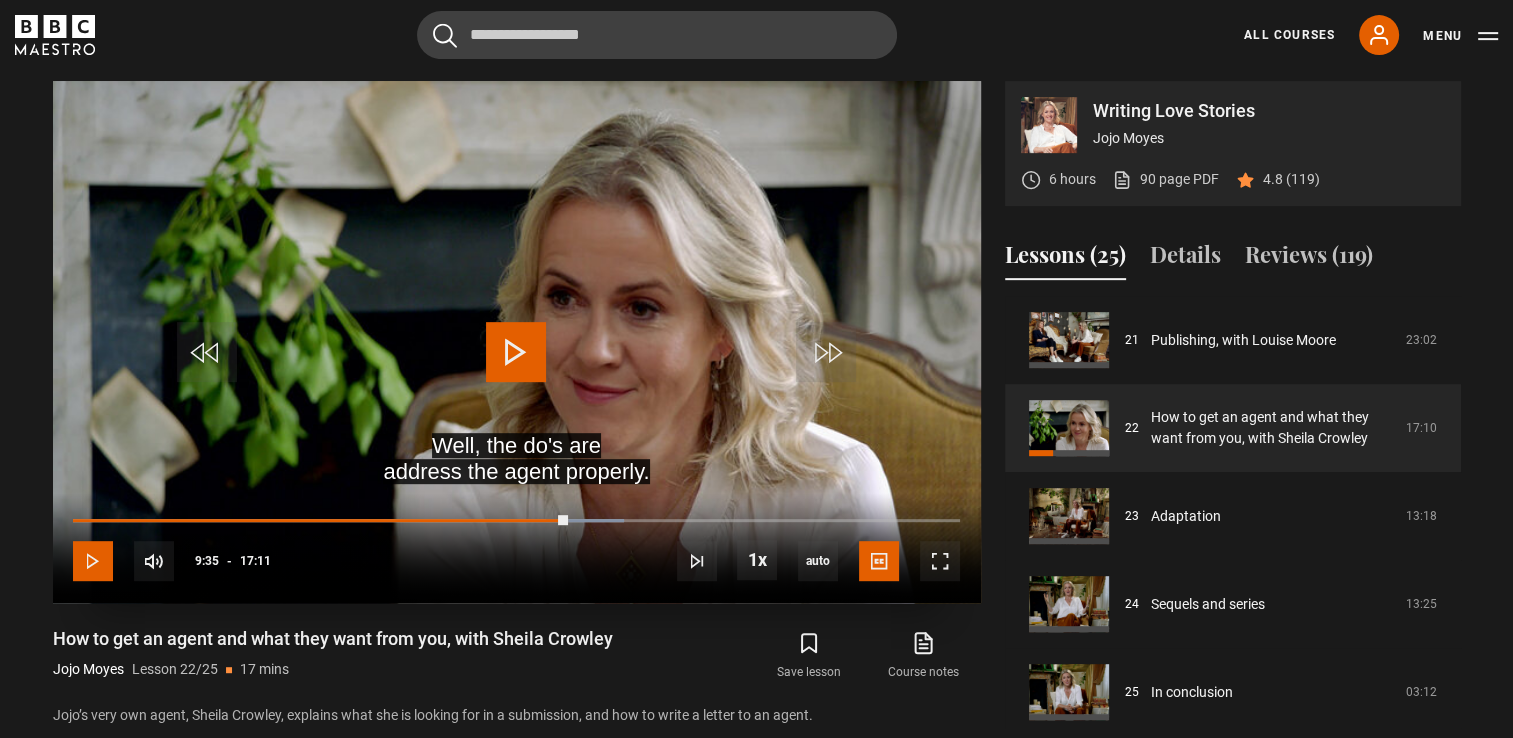 click at bounding box center (93, 561) 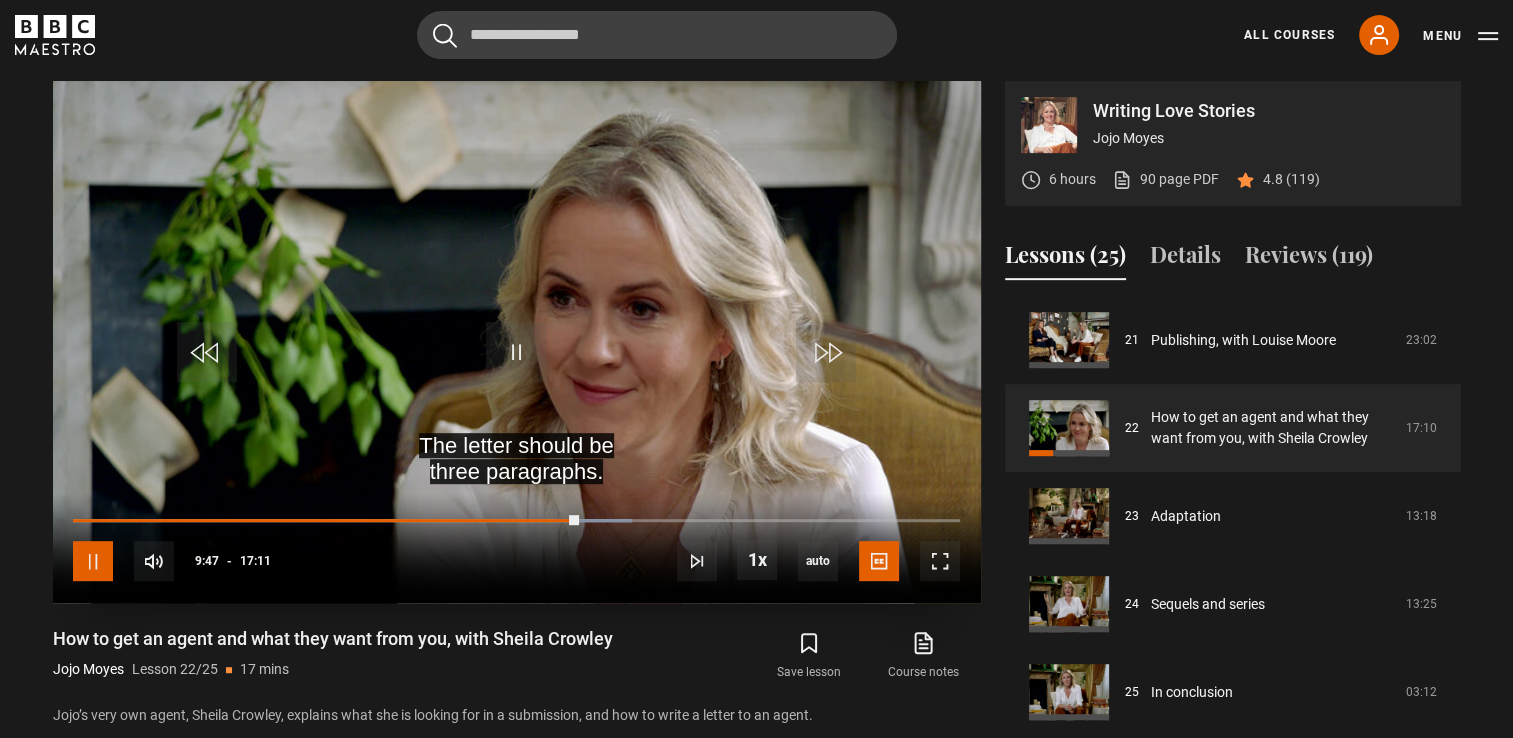click at bounding box center (93, 561) 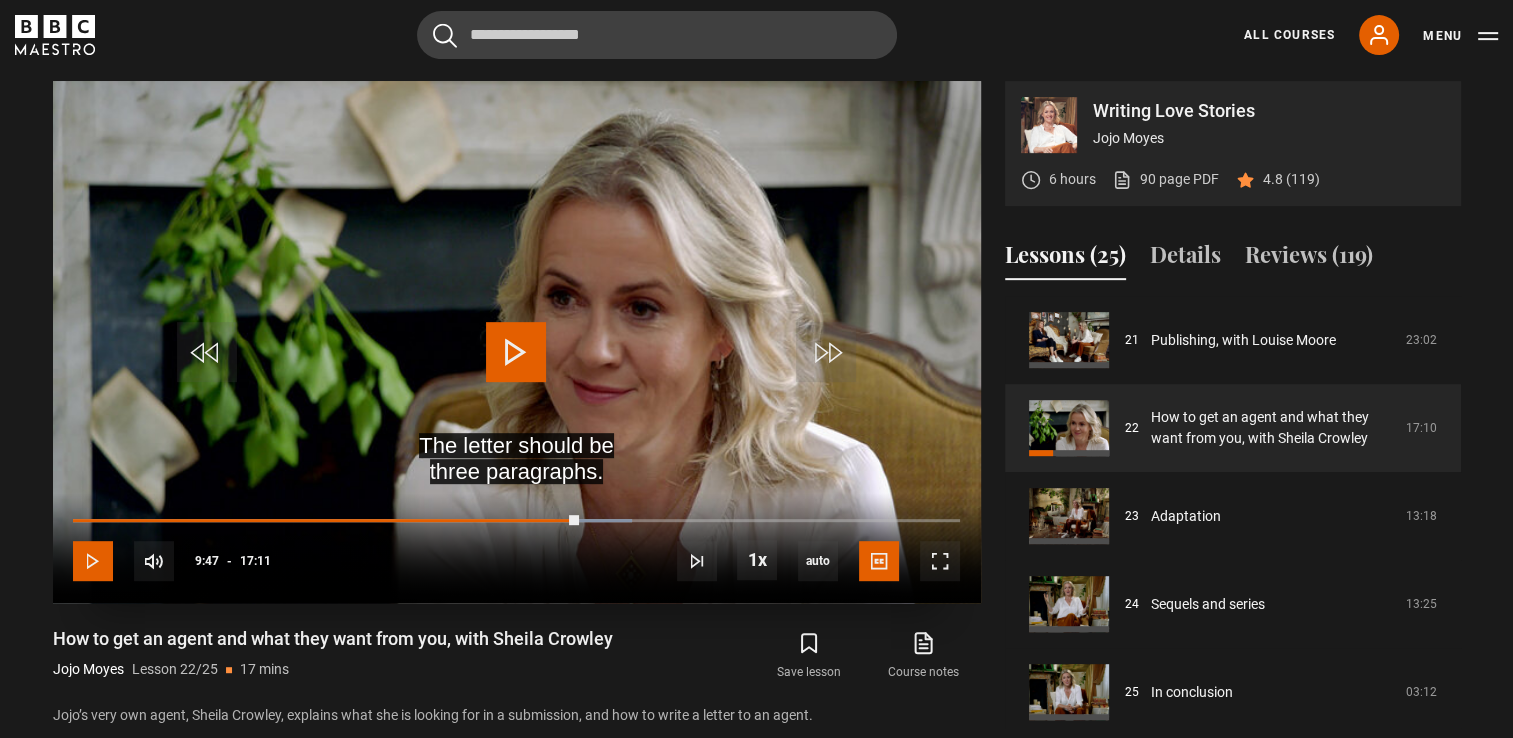 click at bounding box center (93, 561) 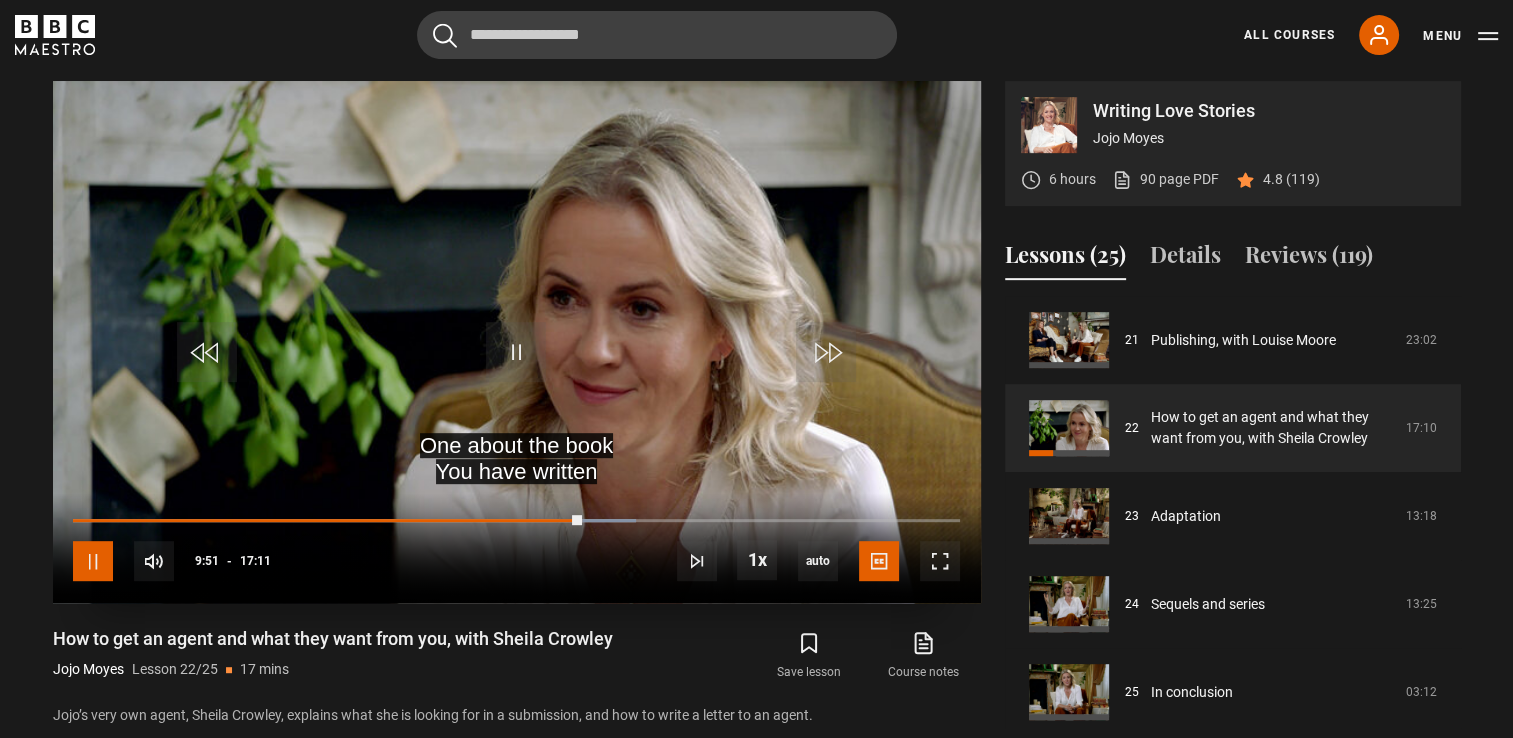 click at bounding box center [93, 561] 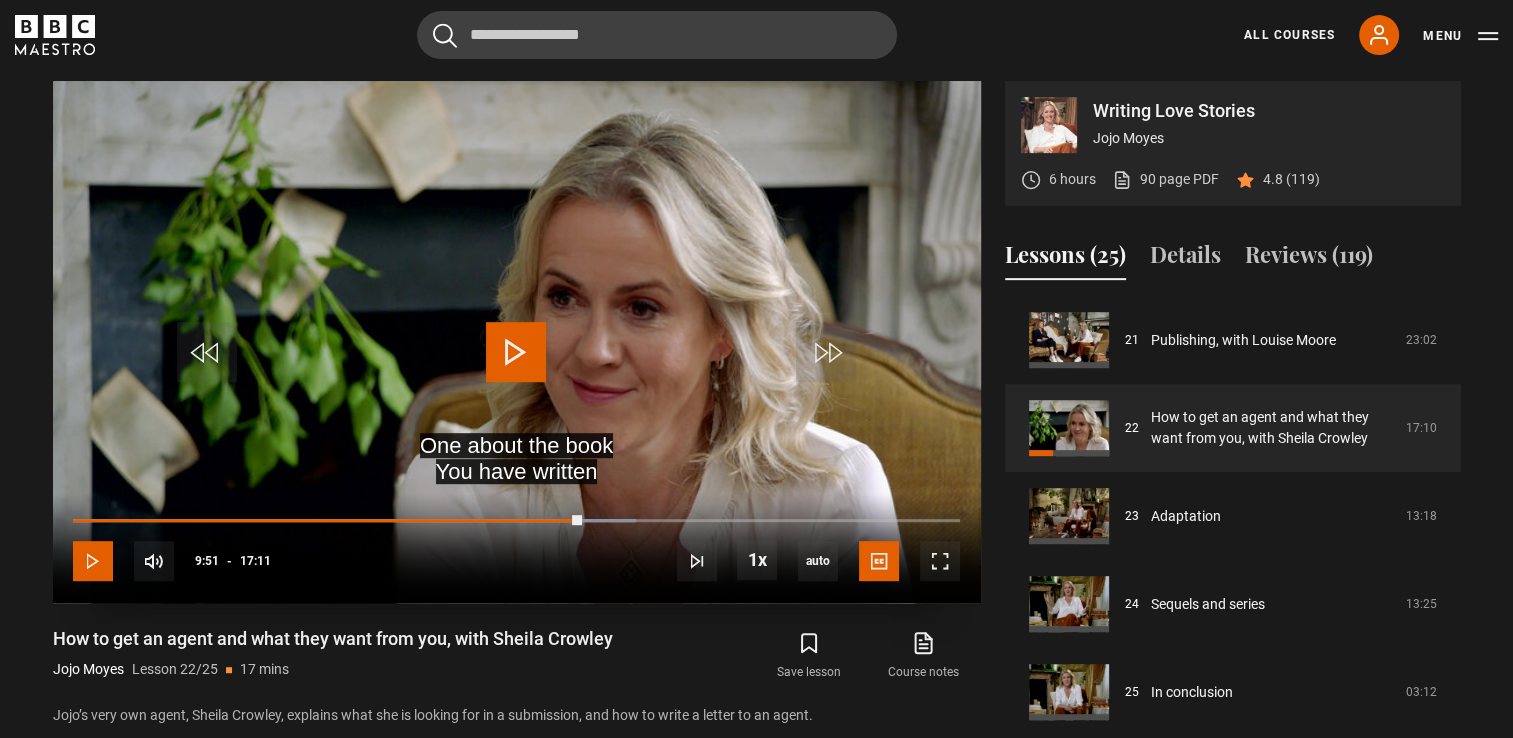 click at bounding box center (93, 561) 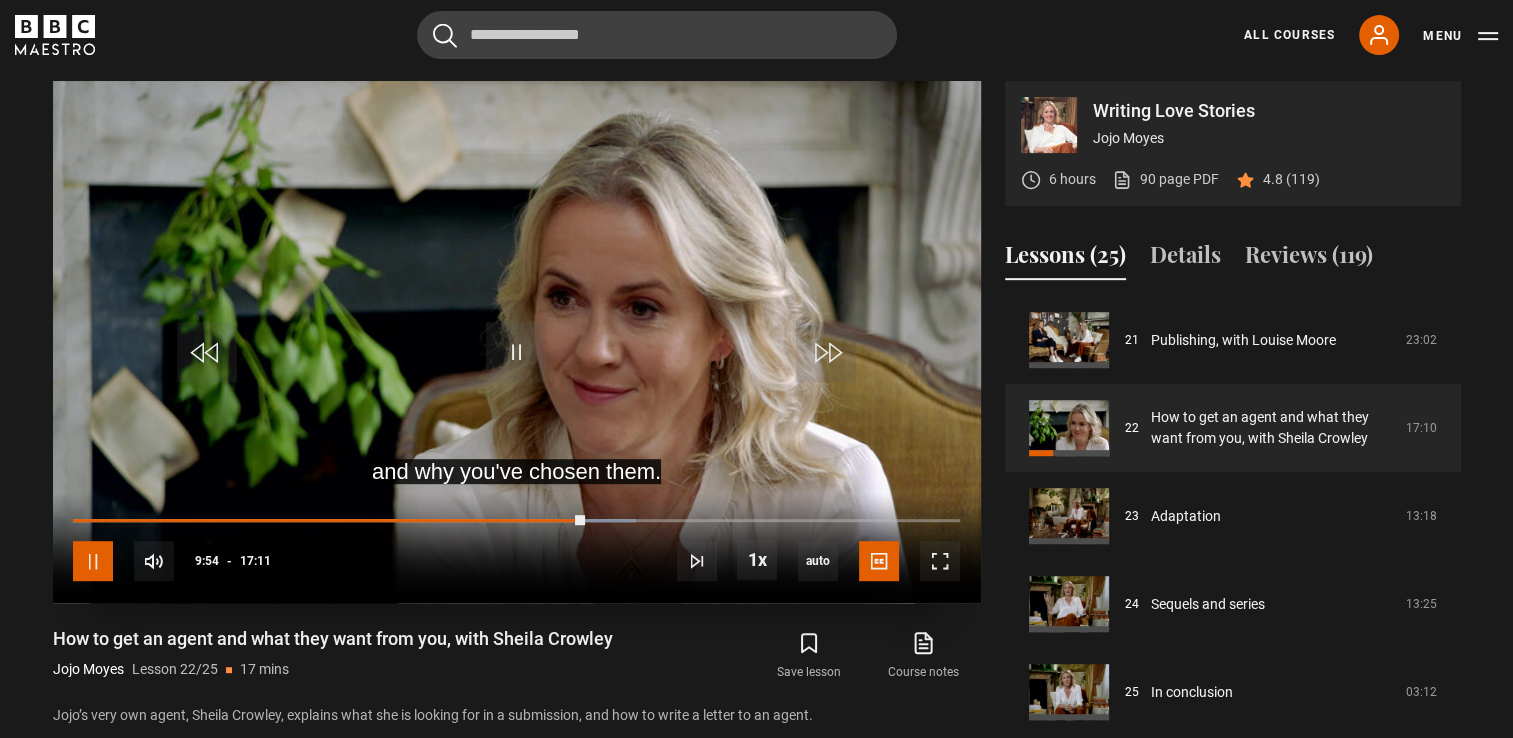 click at bounding box center (93, 561) 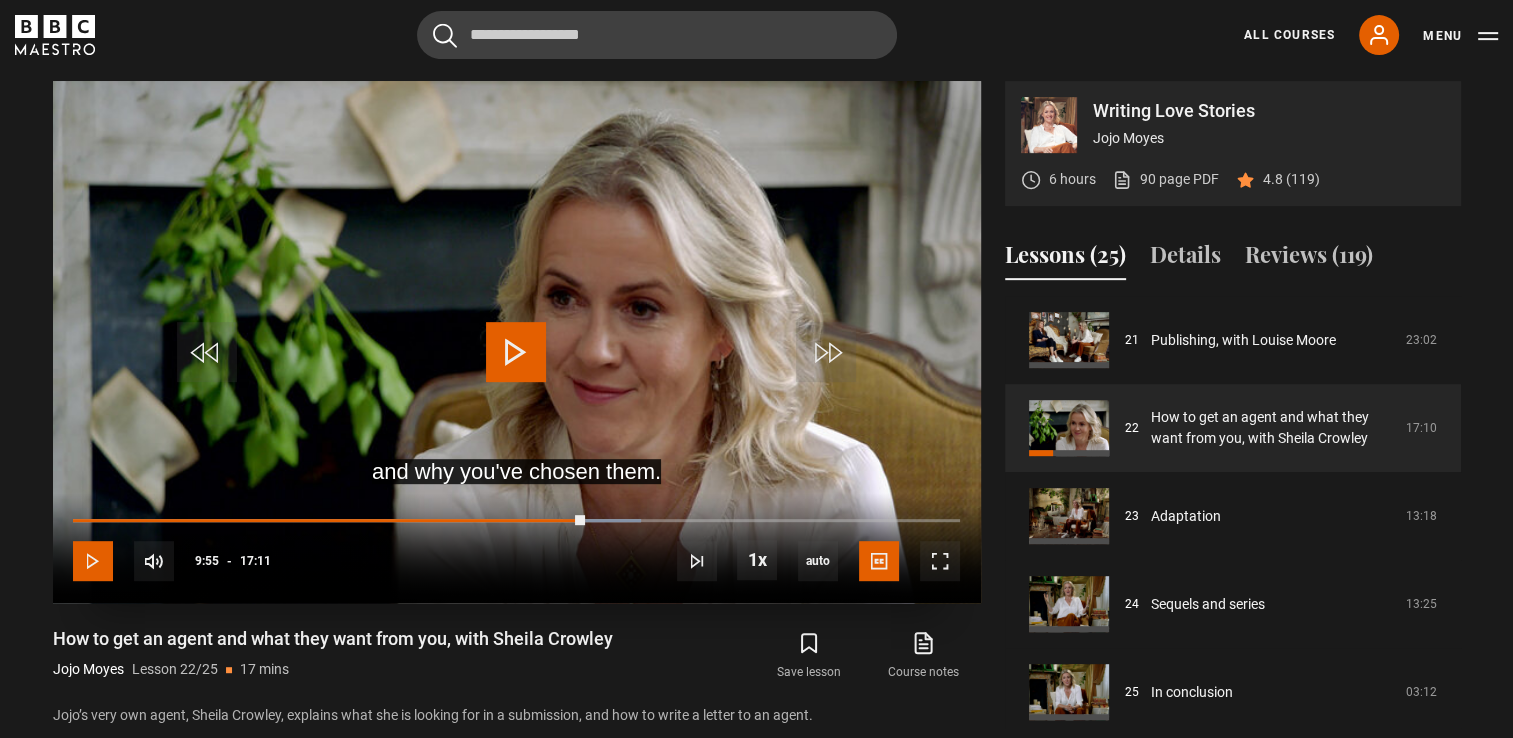 click at bounding box center [93, 561] 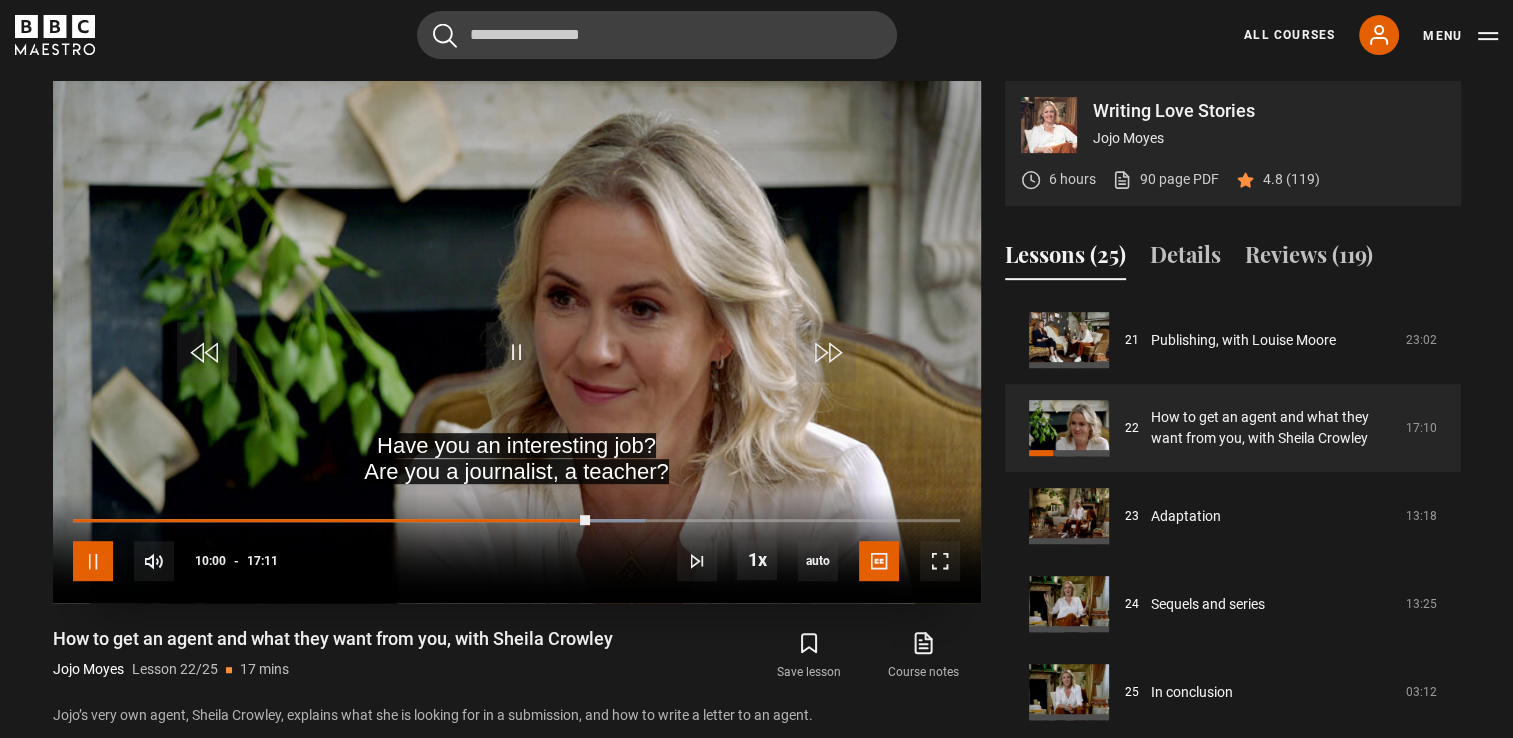 click at bounding box center [93, 561] 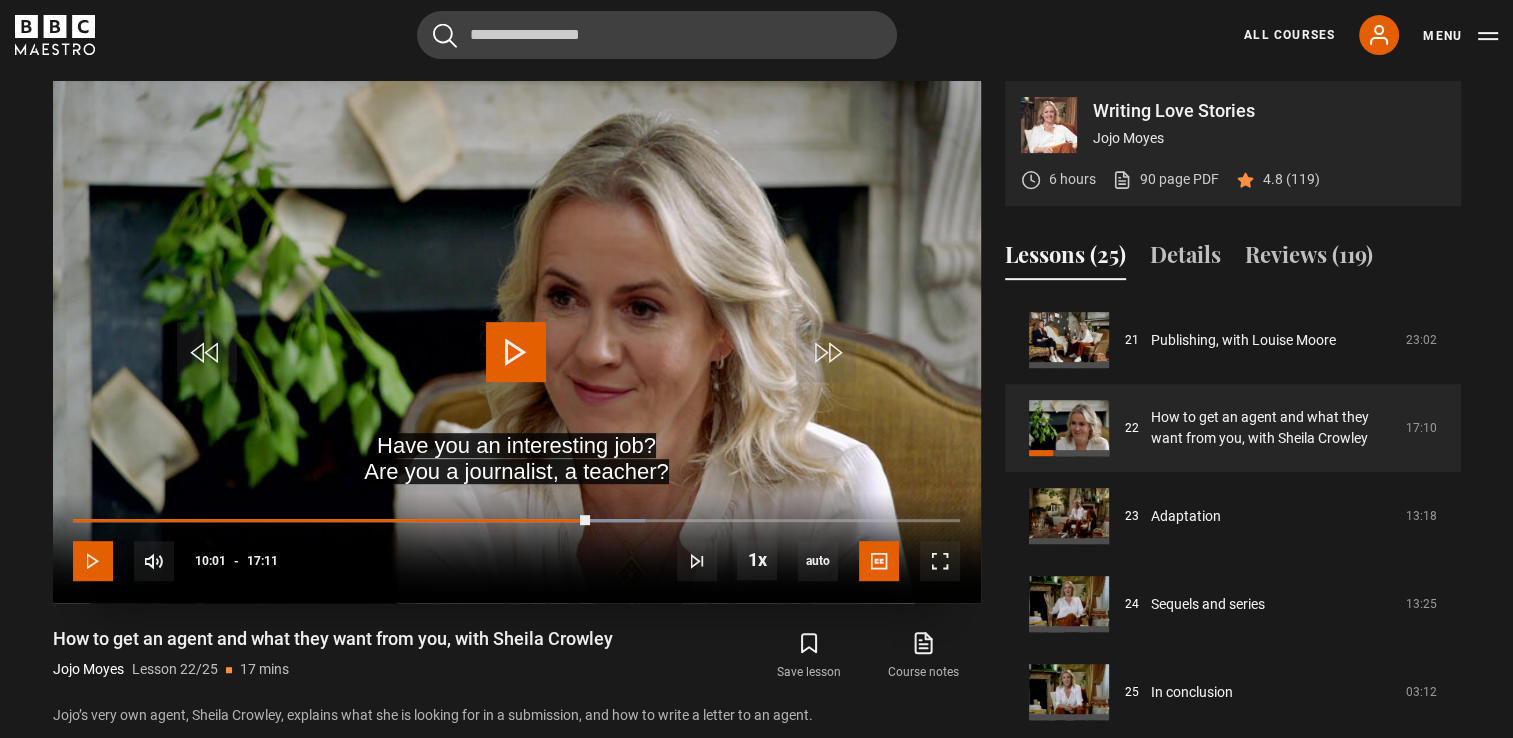 click at bounding box center (93, 561) 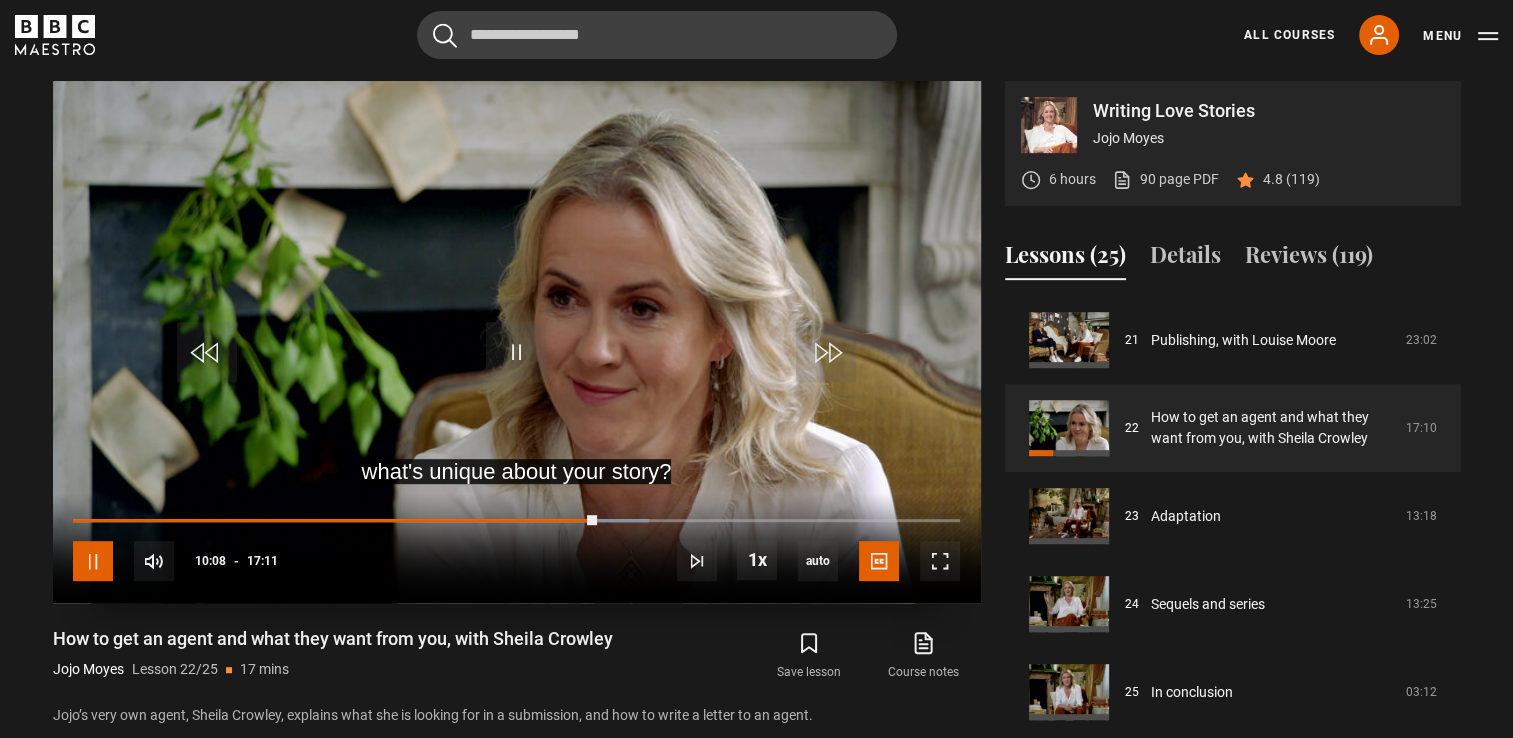 click at bounding box center (93, 561) 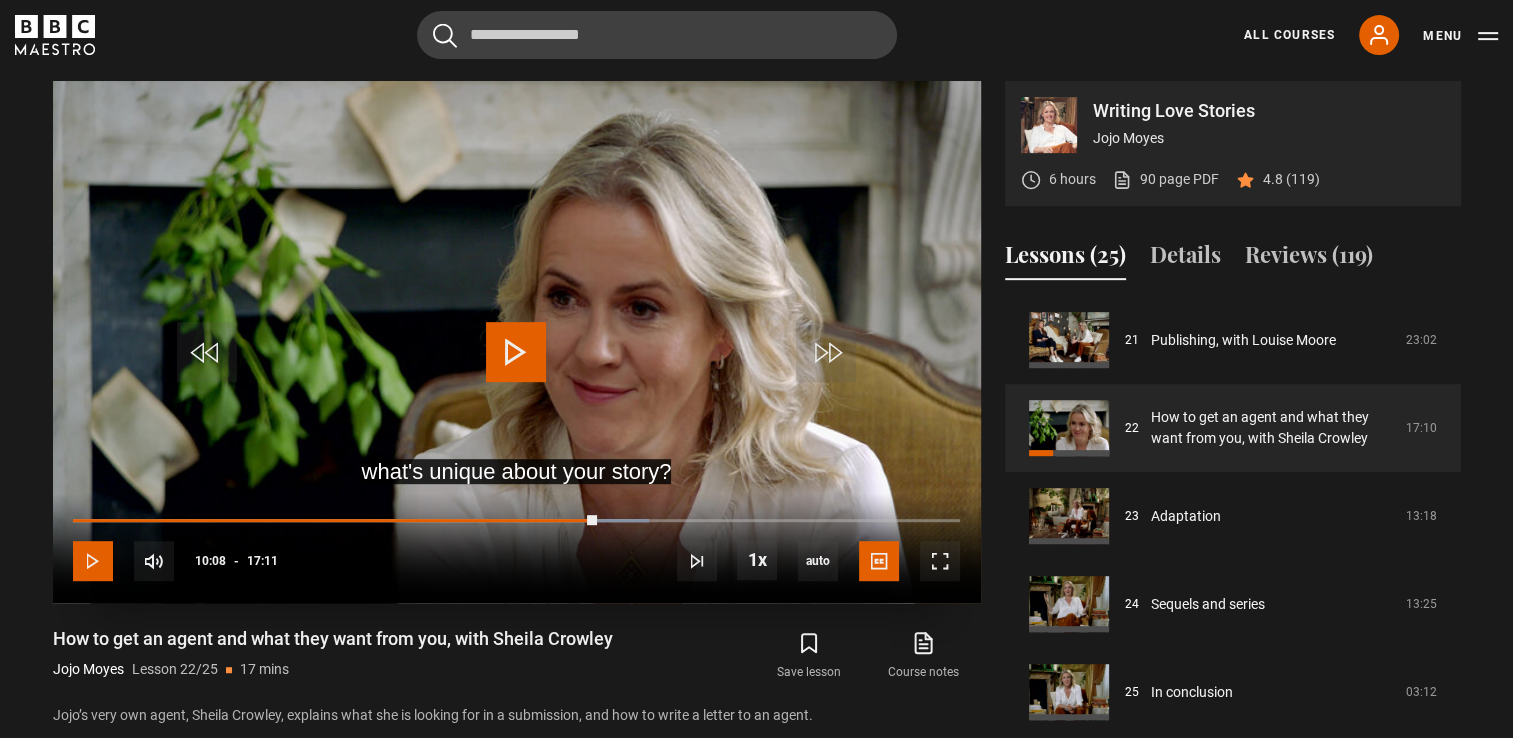 click at bounding box center [93, 561] 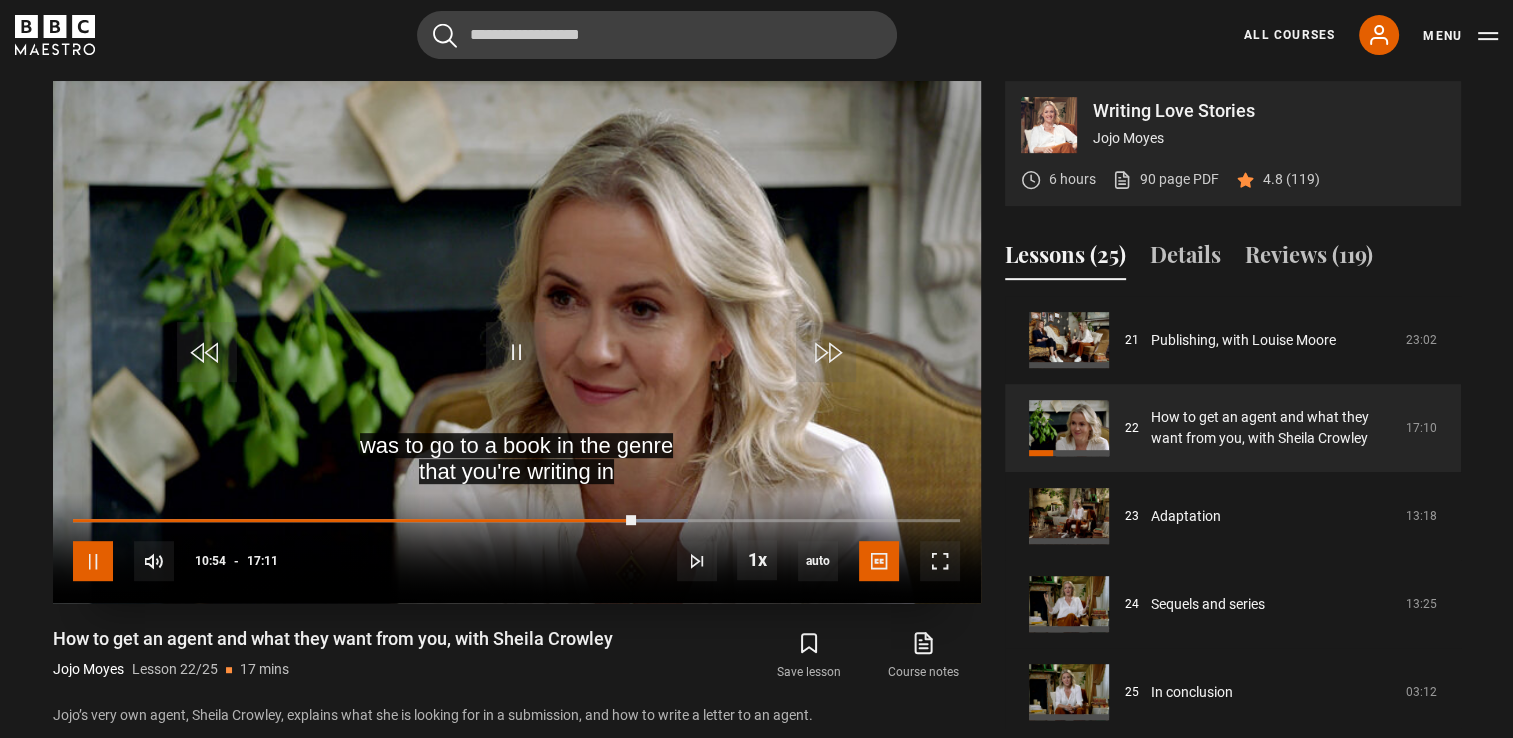 click at bounding box center (93, 561) 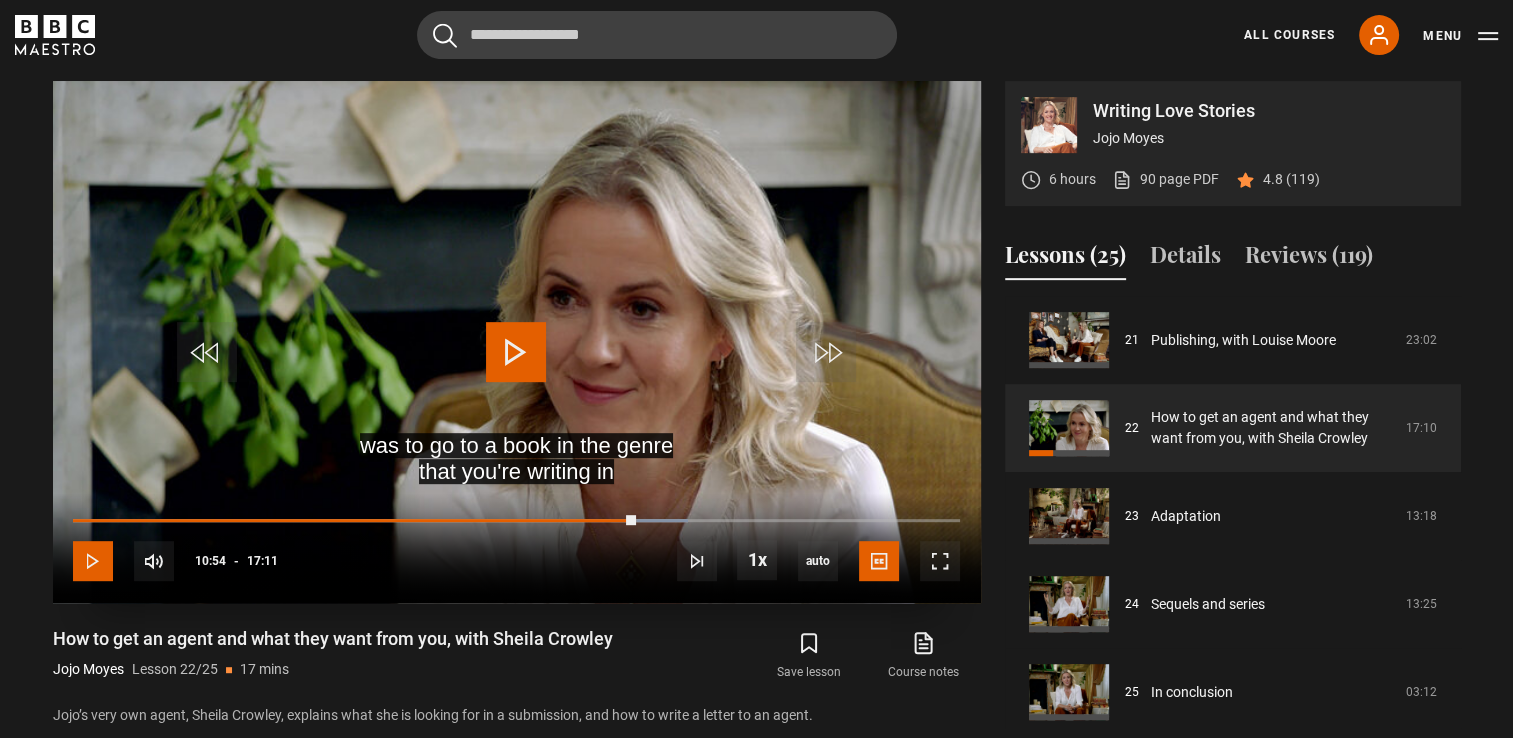 click at bounding box center [93, 561] 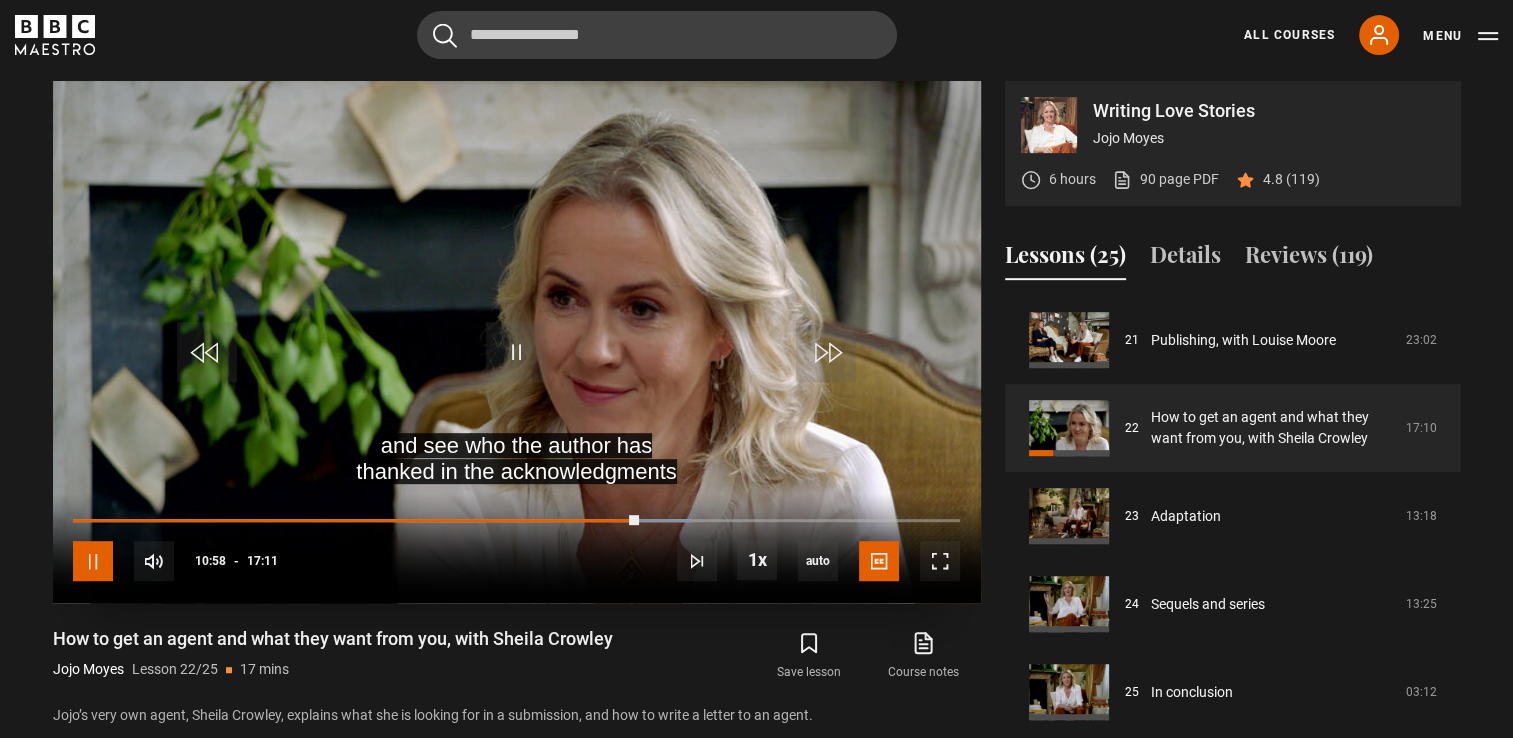 click at bounding box center [93, 561] 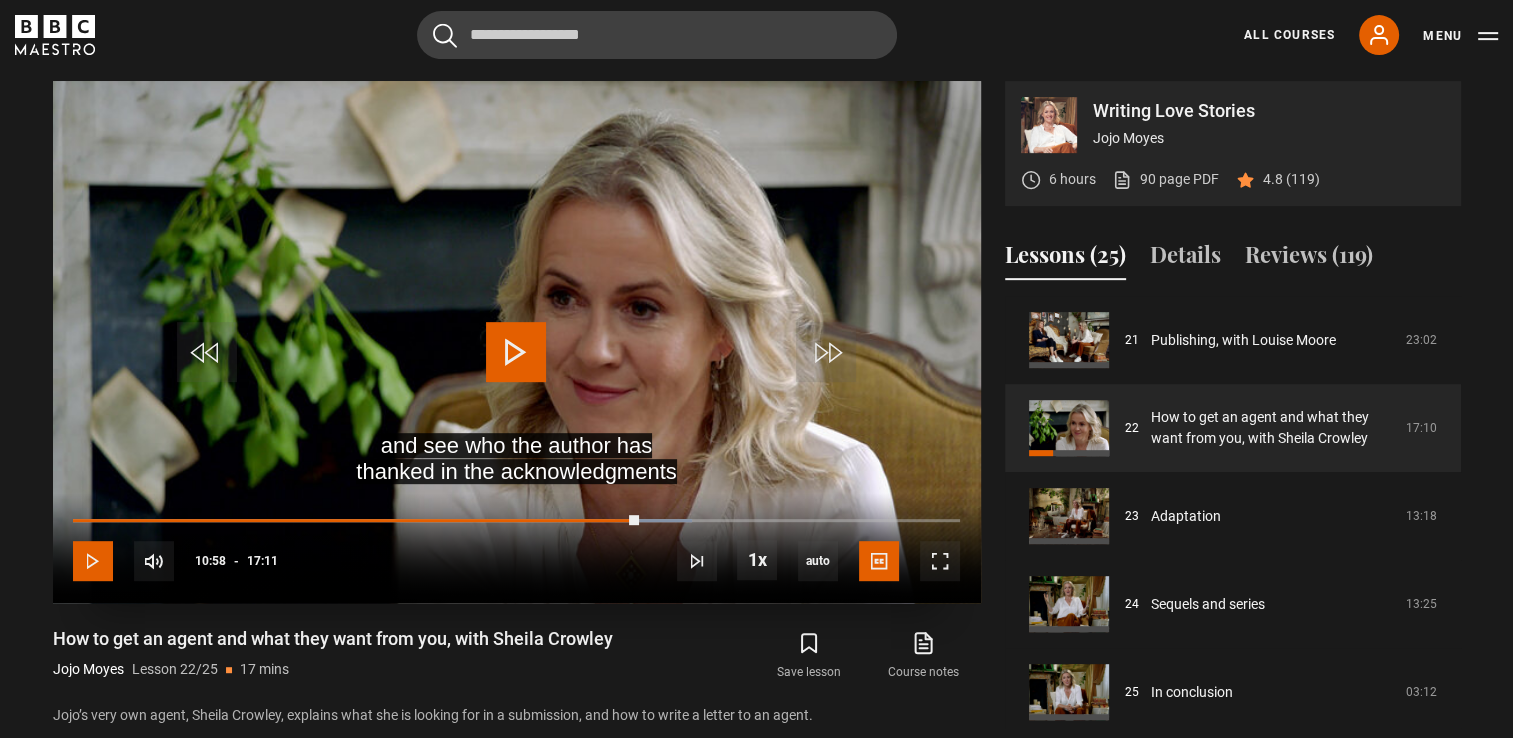 click at bounding box center [93, 561] 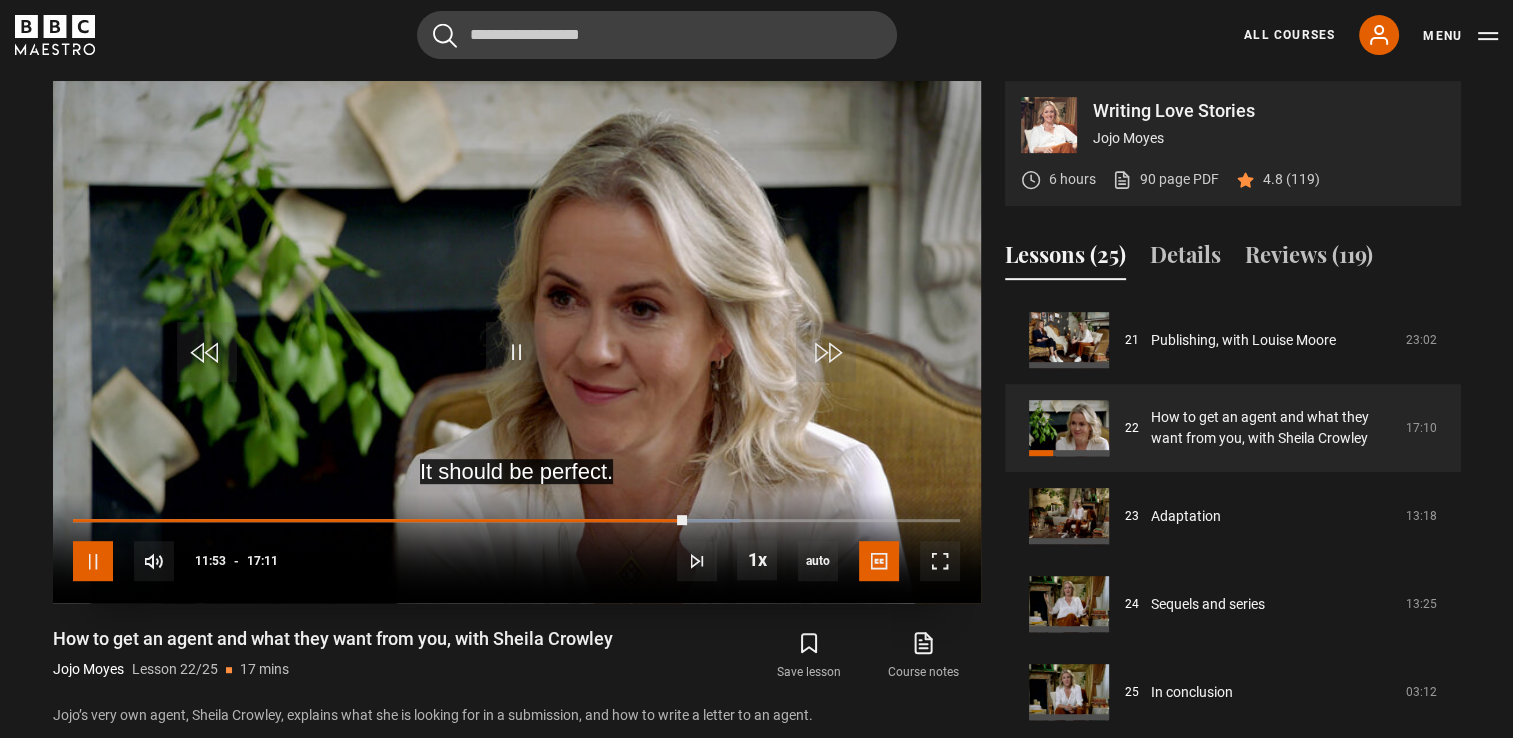 click at bounding box center [93, 561] 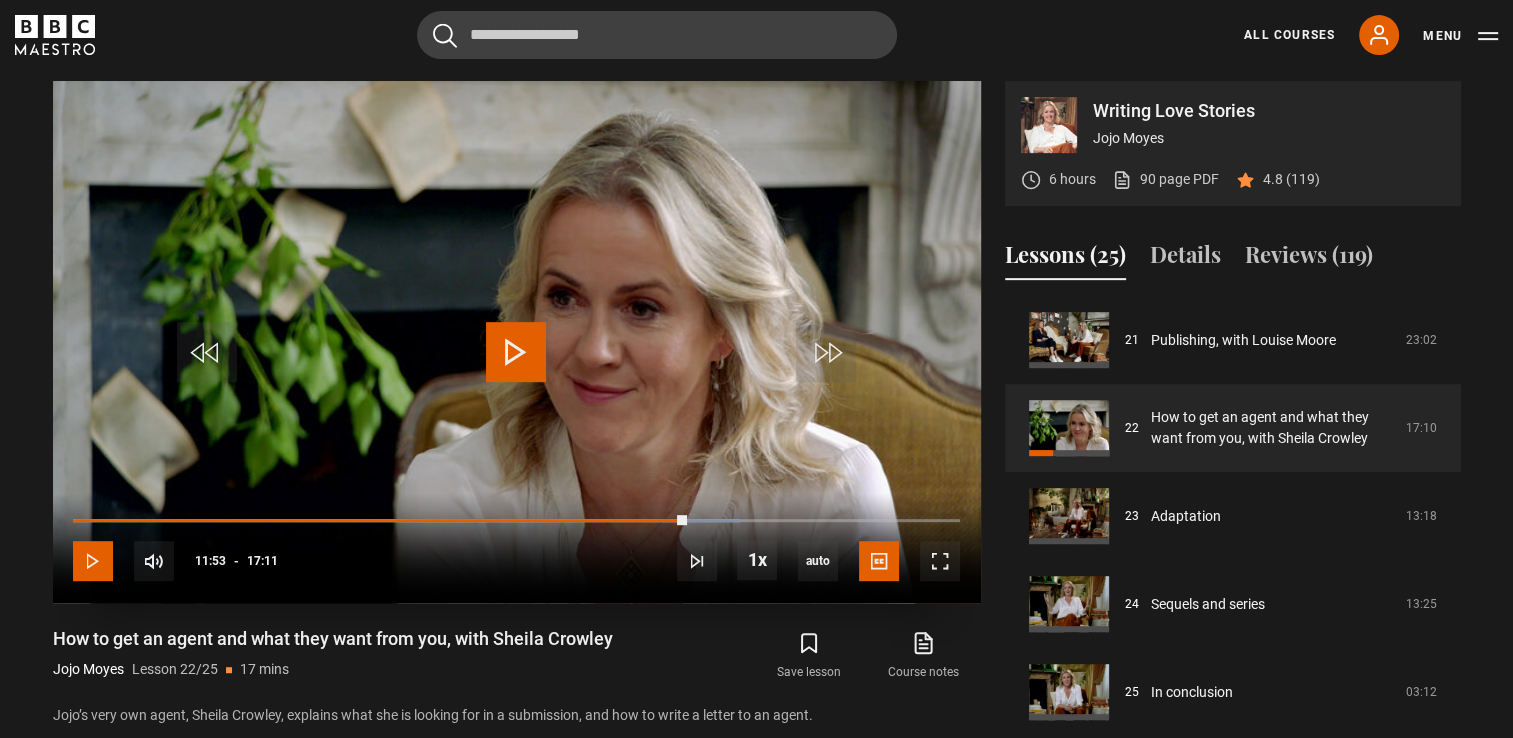 click at bounding box center [93, 561] 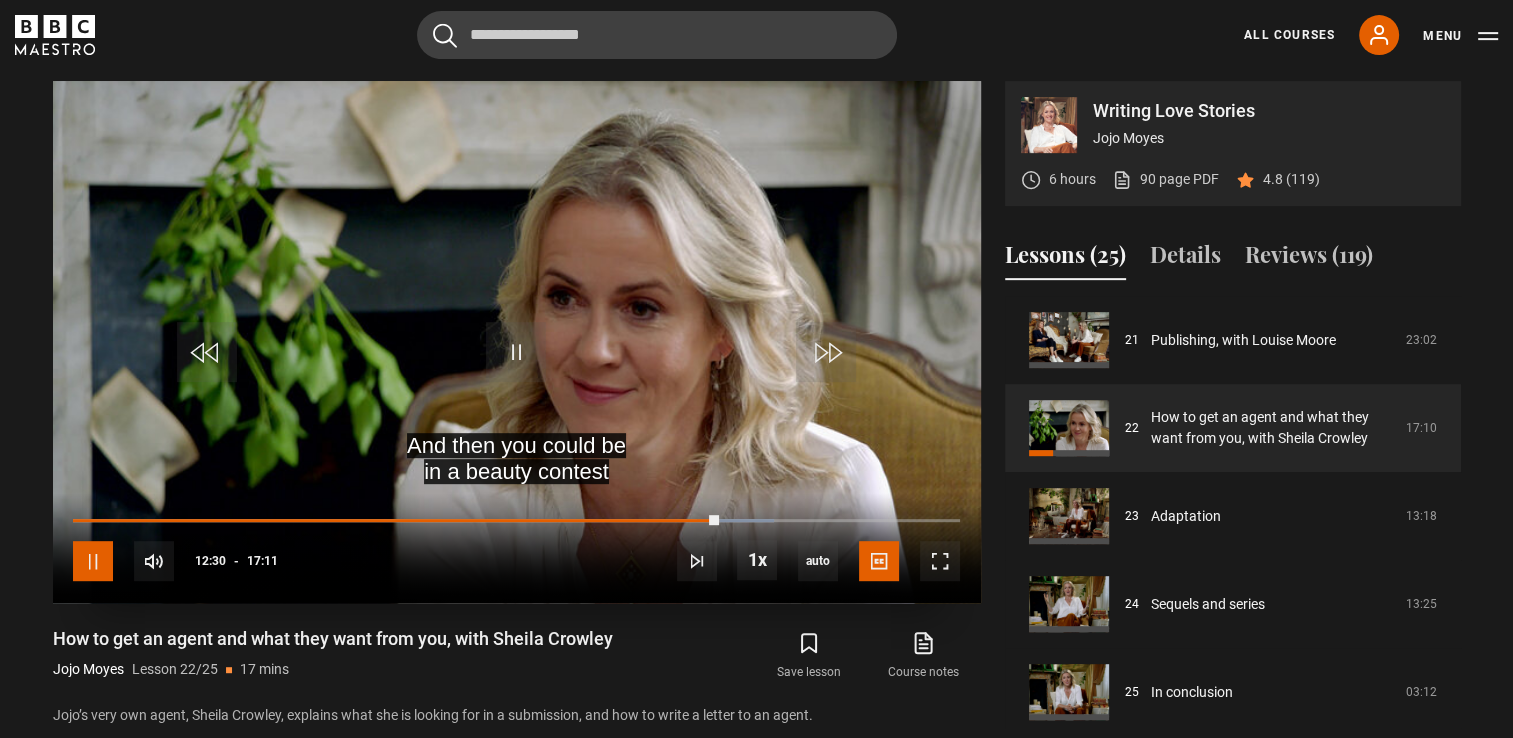 click at bounding box center (93, 561) 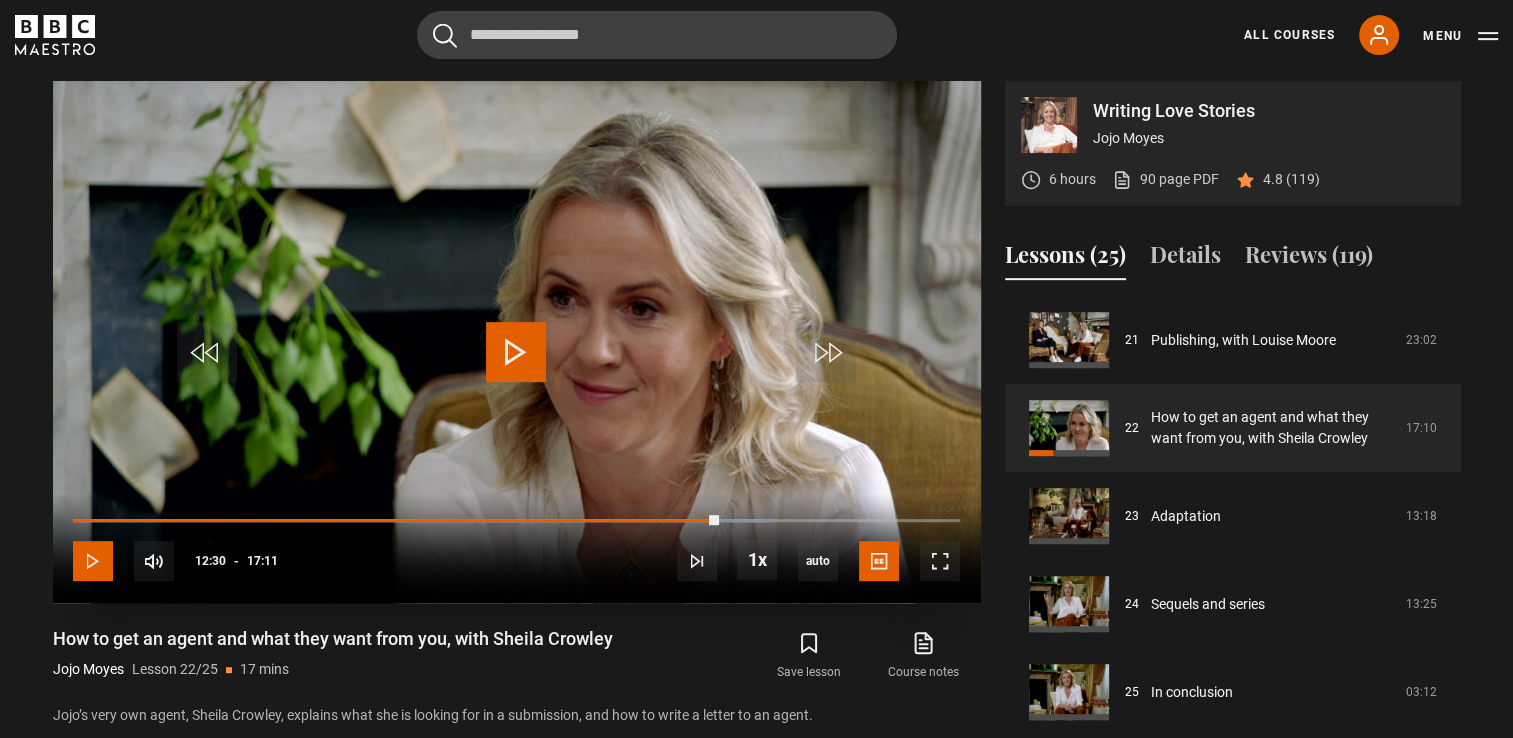 click at bounding box center [93, 561] 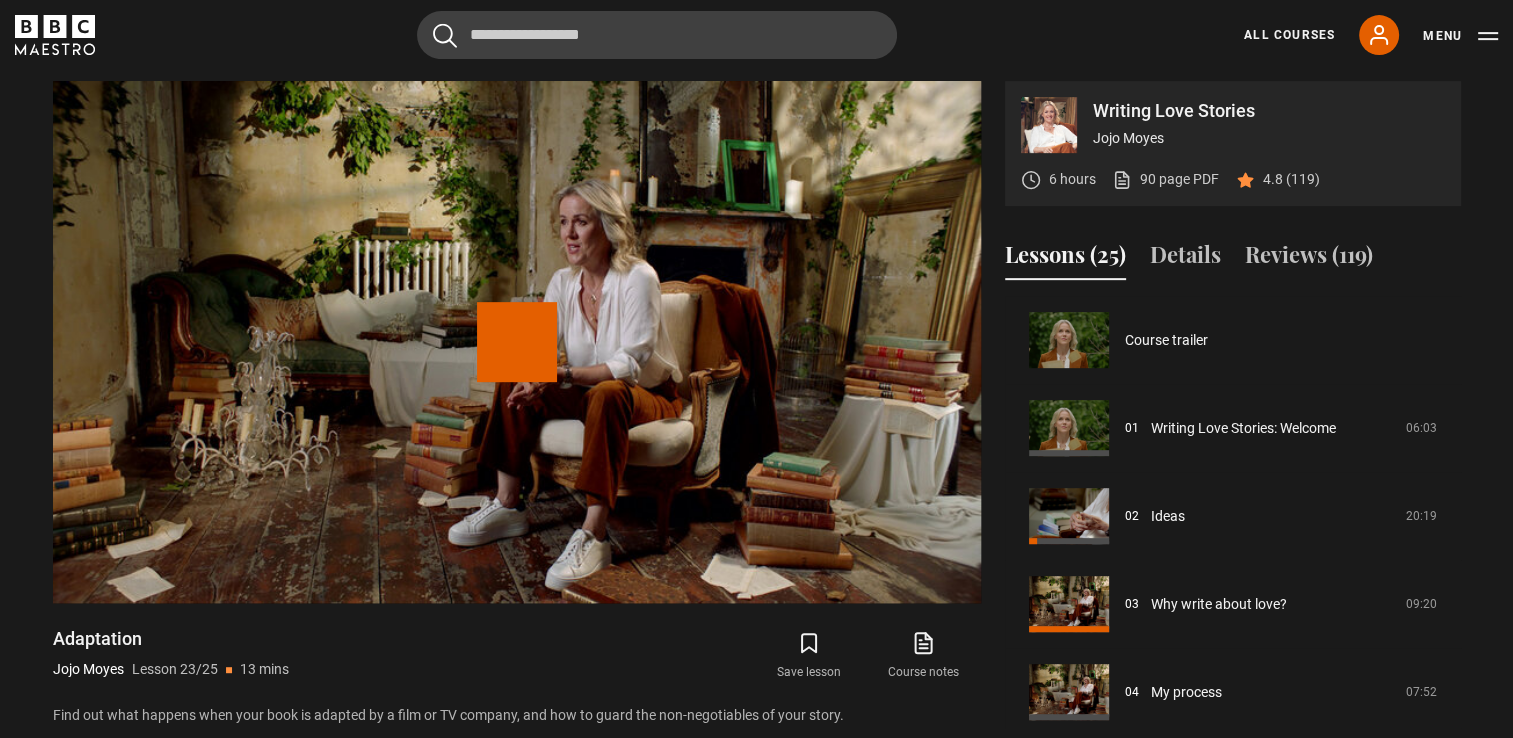 scroll, scrollTop: 1856, scrollLeft: 0, axis: vertical 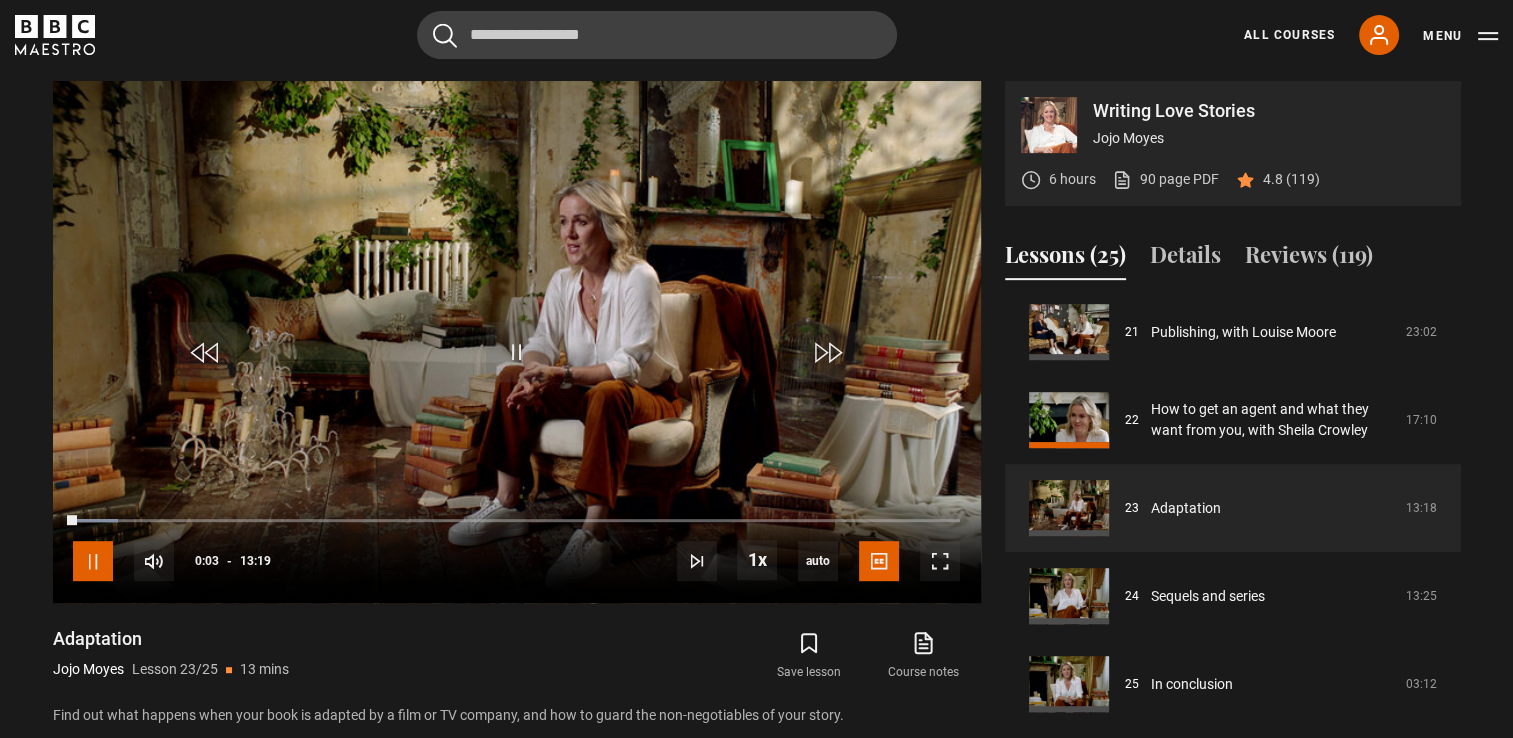 click at bounding box center (93, 561) 